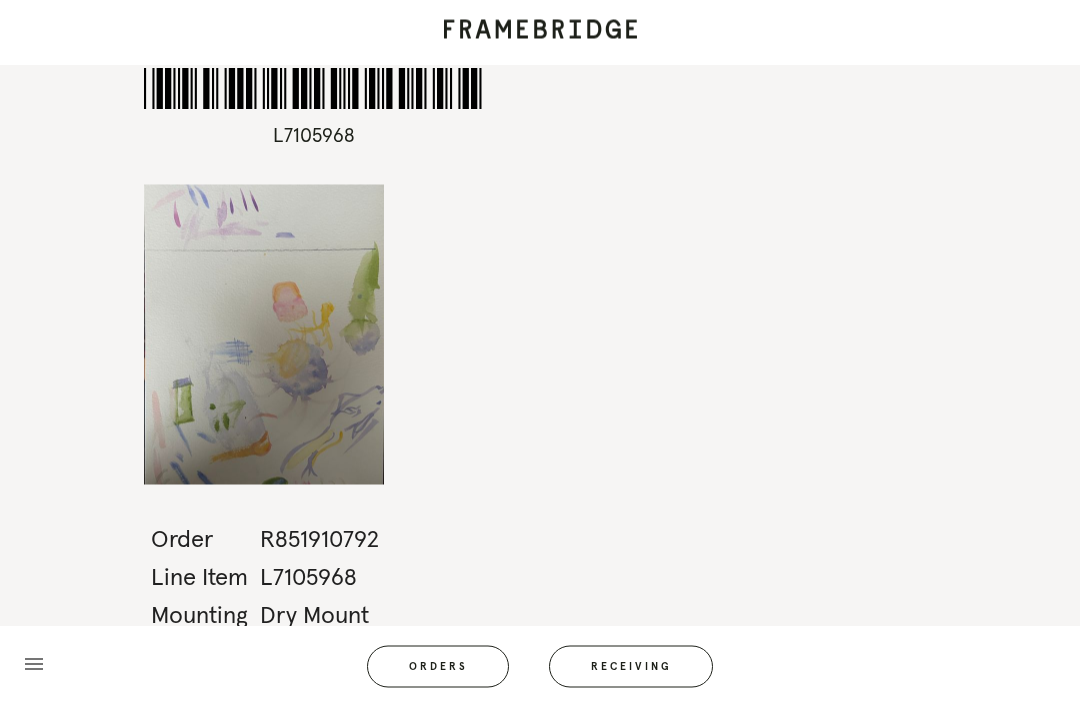 scroll, scrollTop: 0, scrollLeft: 0, axis: both 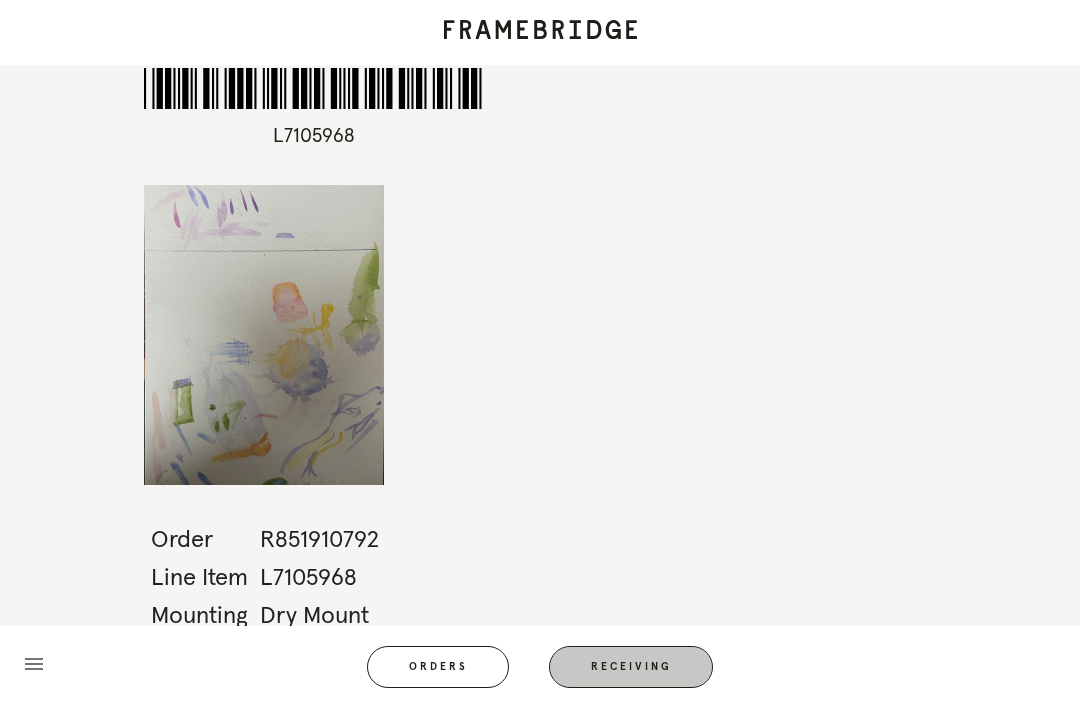 click on "Receiving" at bounding box center [631, 667] 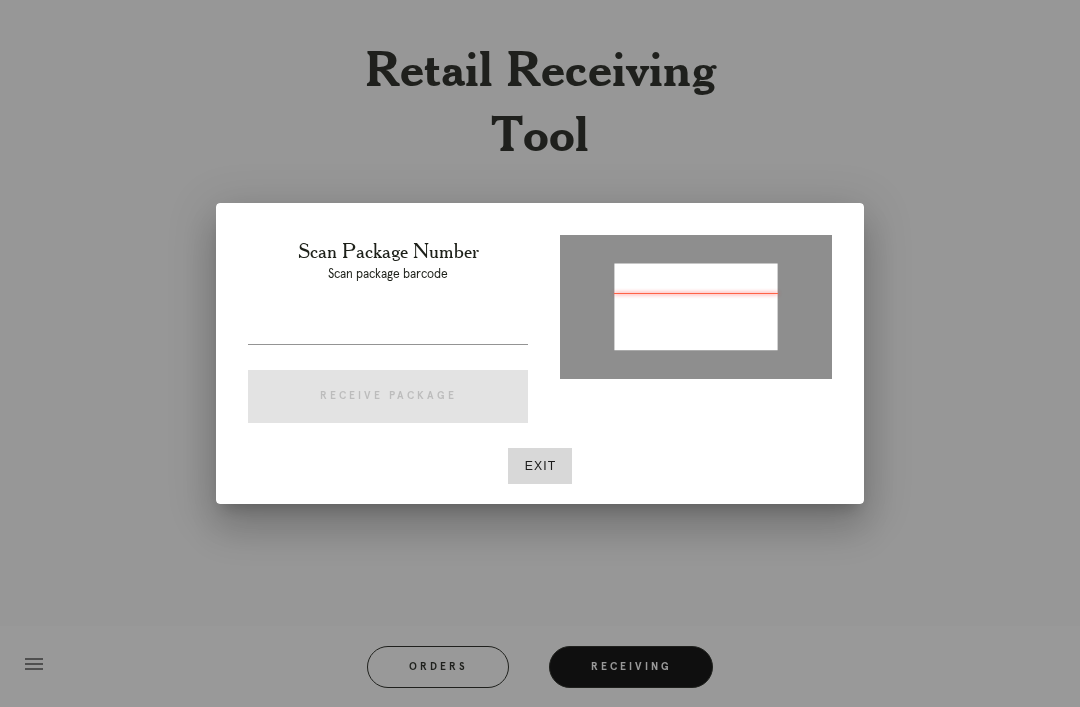 type on "P067847022641362" 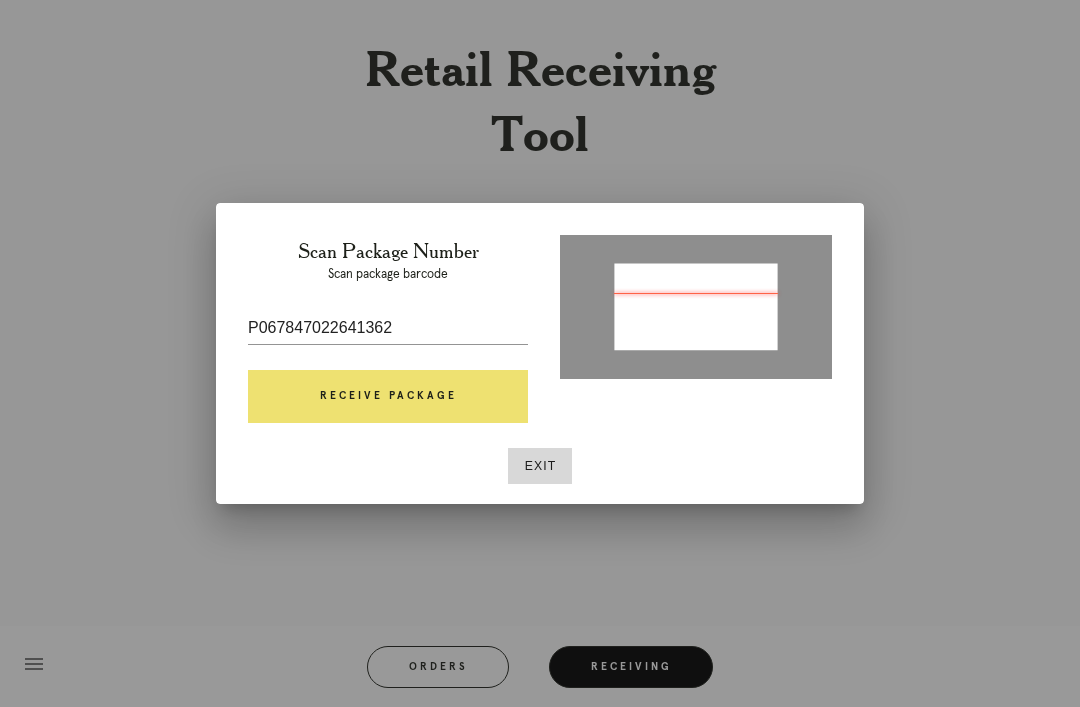 click on "Receive Package" at bounding box center [388, 397] 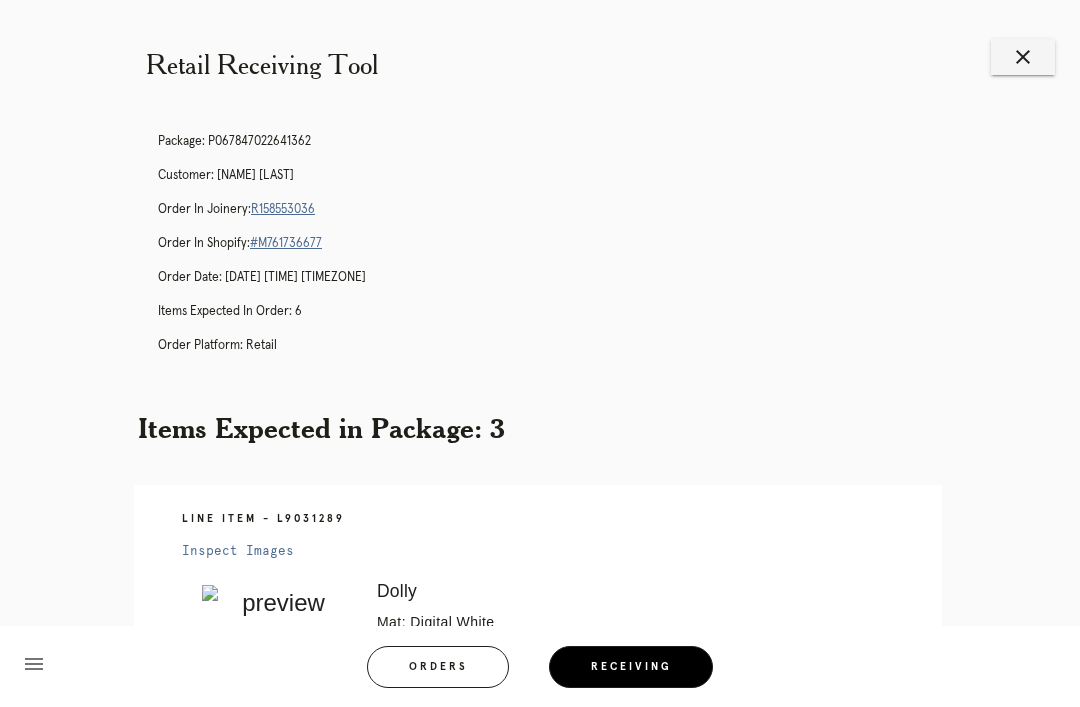 click on "R158553036" at bounding box center (283, 209) 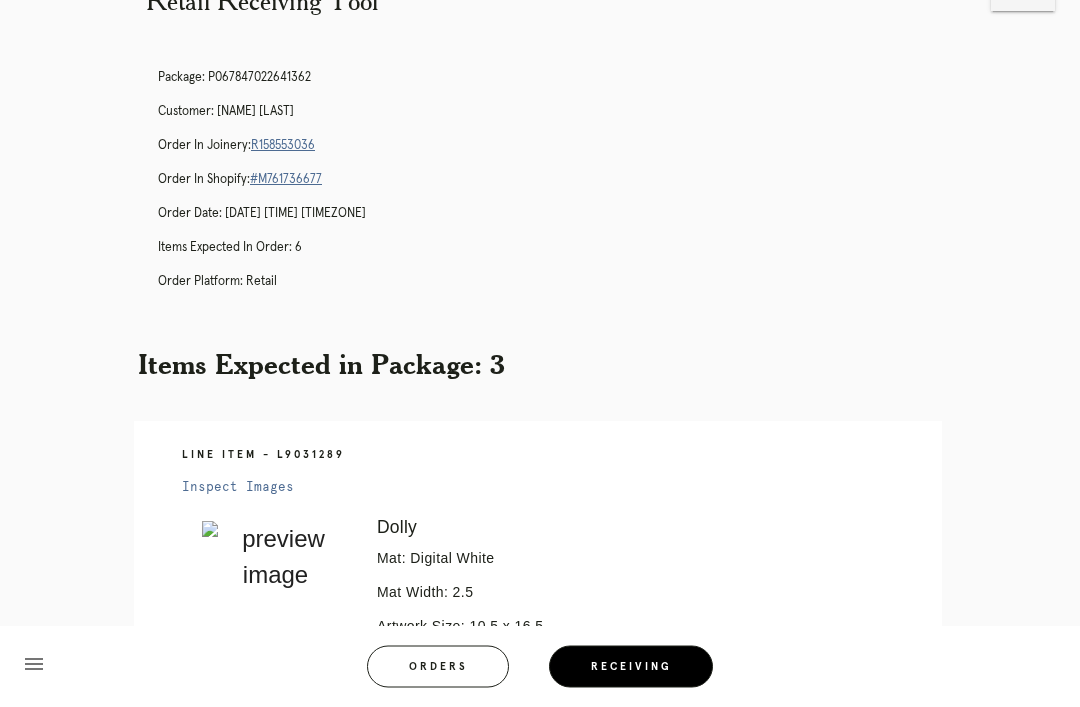 scroll, scrollTop: 0, scrollLeft: 0, axis: both 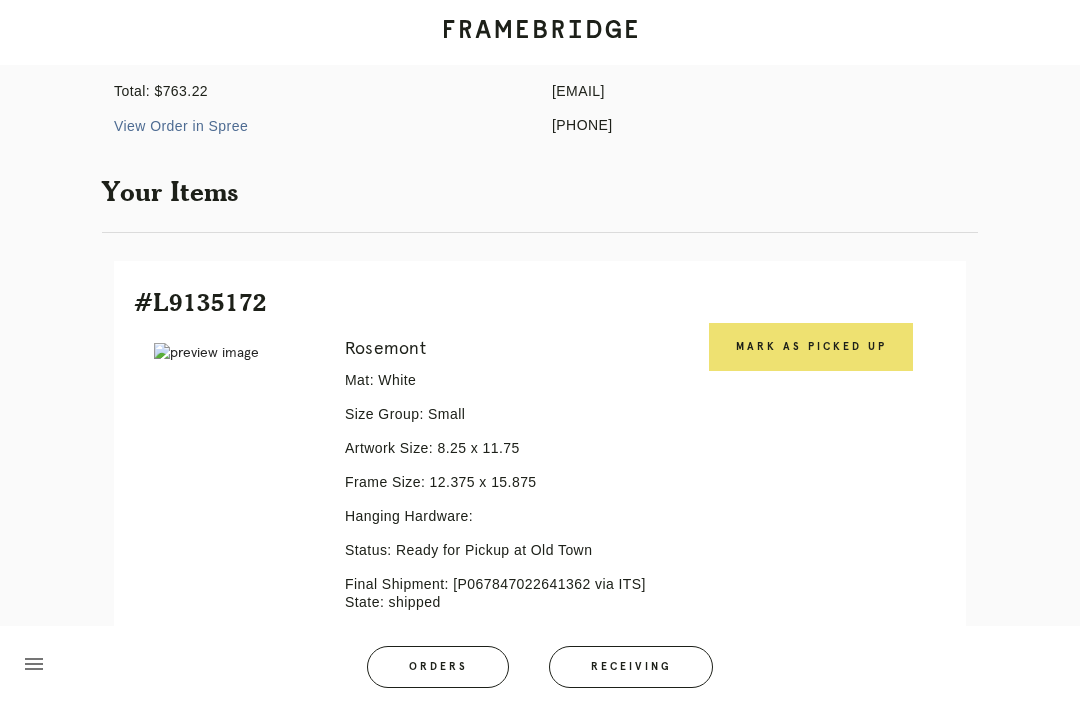 click on "Mark as Picked Up" at bounding box center (811, 347) 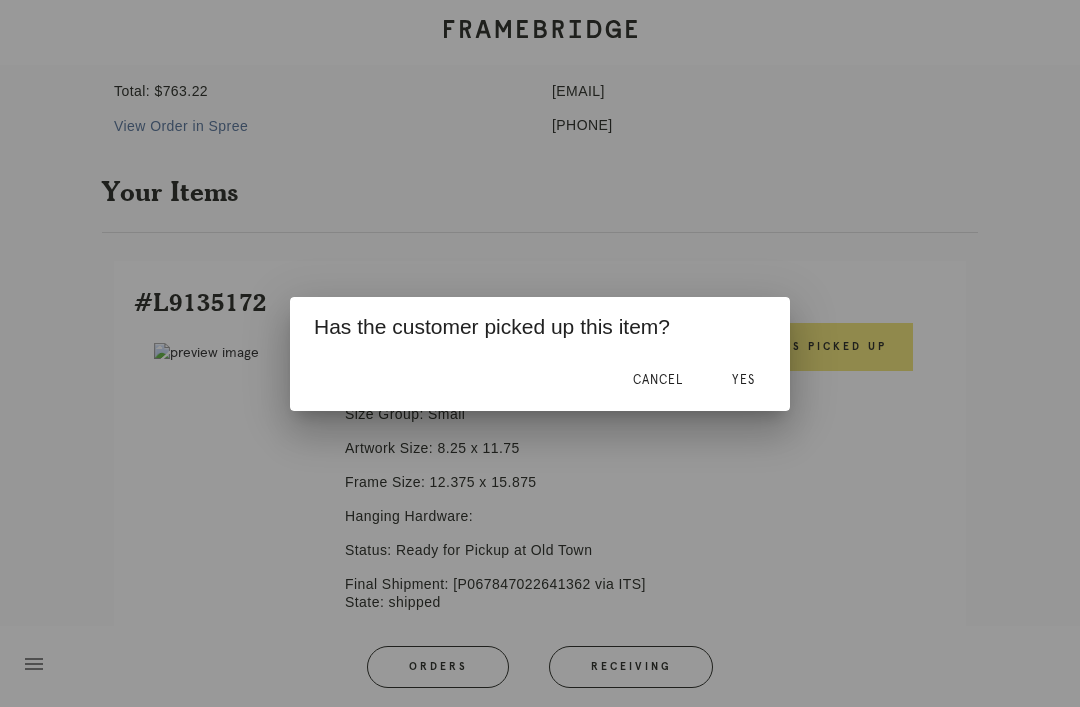 click on "Yes" at bounding box center [743, 381] 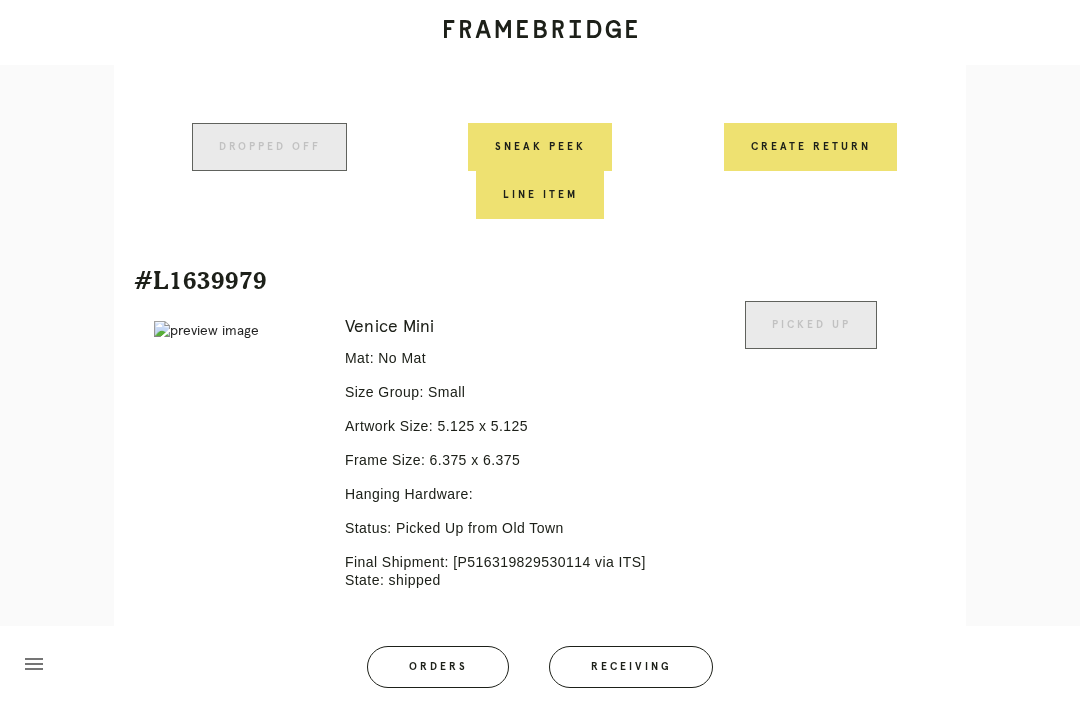 scroll, scrollTop: 1210, scrollLeft: 0, axis: vertical 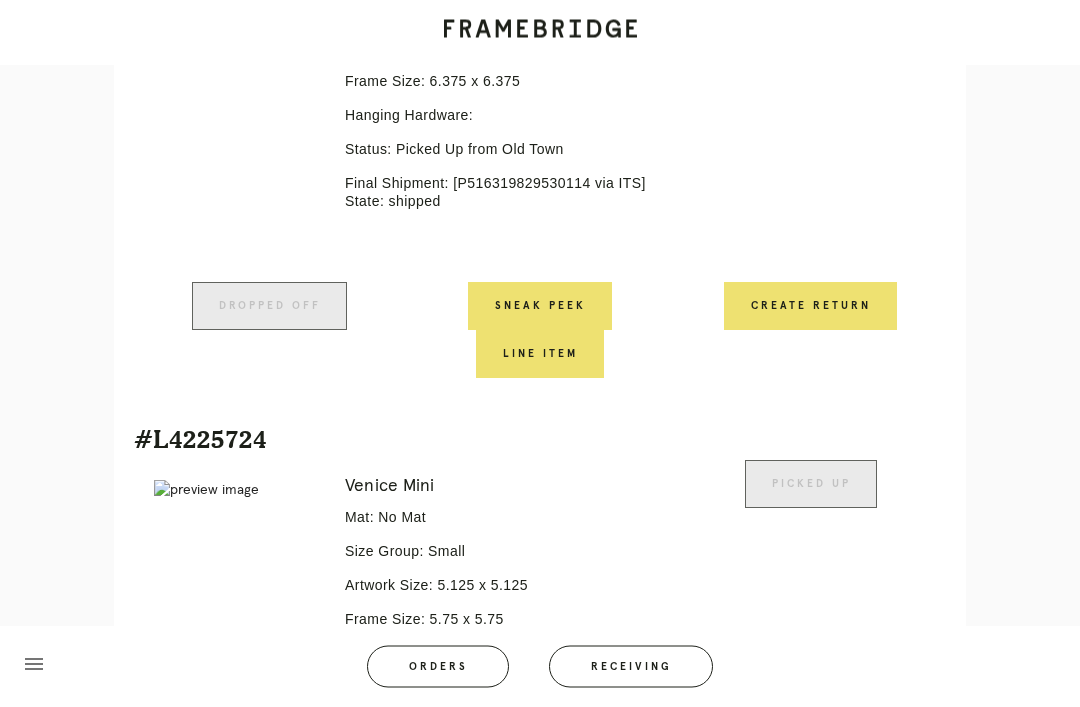 click on "Create Return" at bounding box center [810, 307] 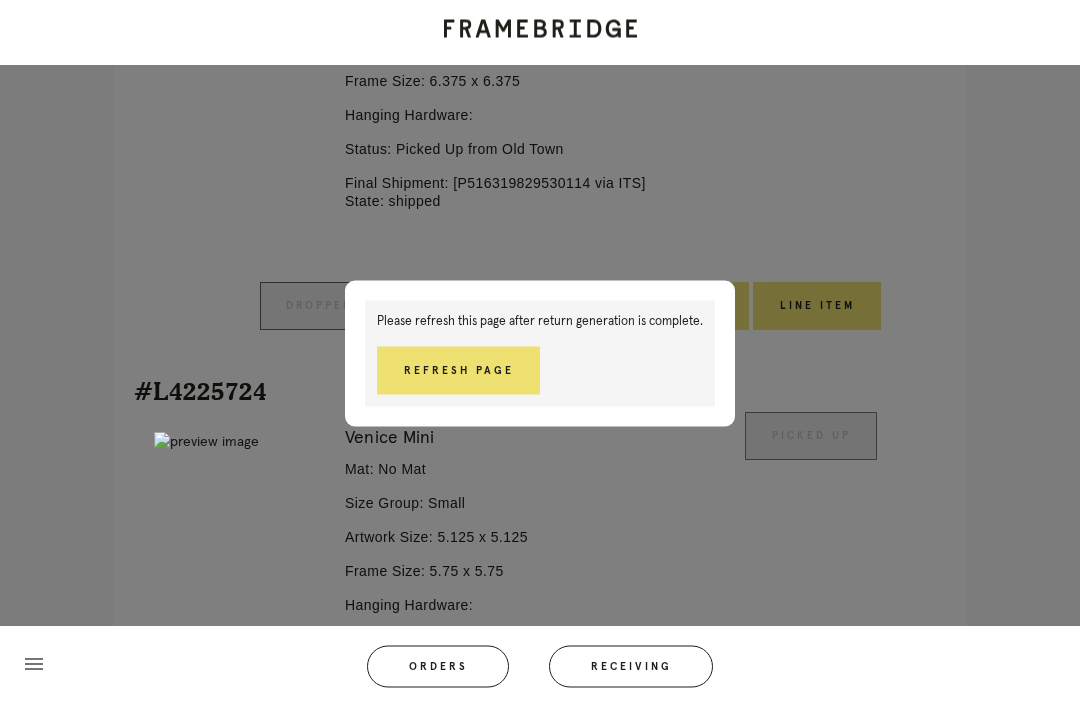 scroll, scrollTop: 1243, scrollLeft: 0, axis: vertical 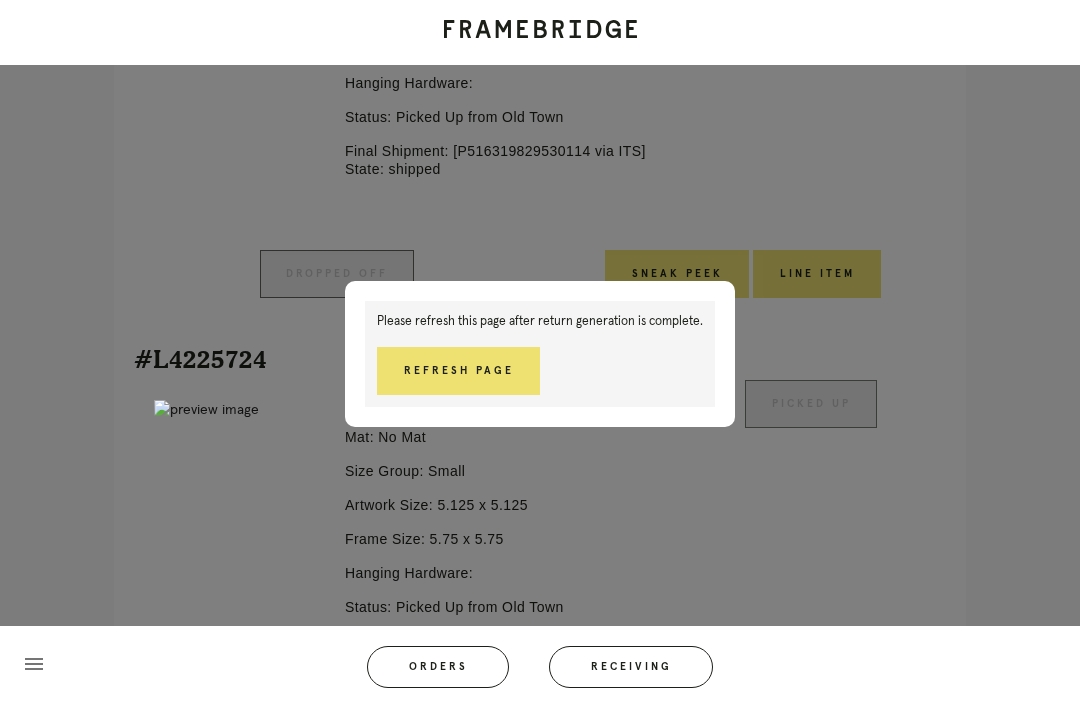 click on "Refresh Page" at bounding box center [458, 371] 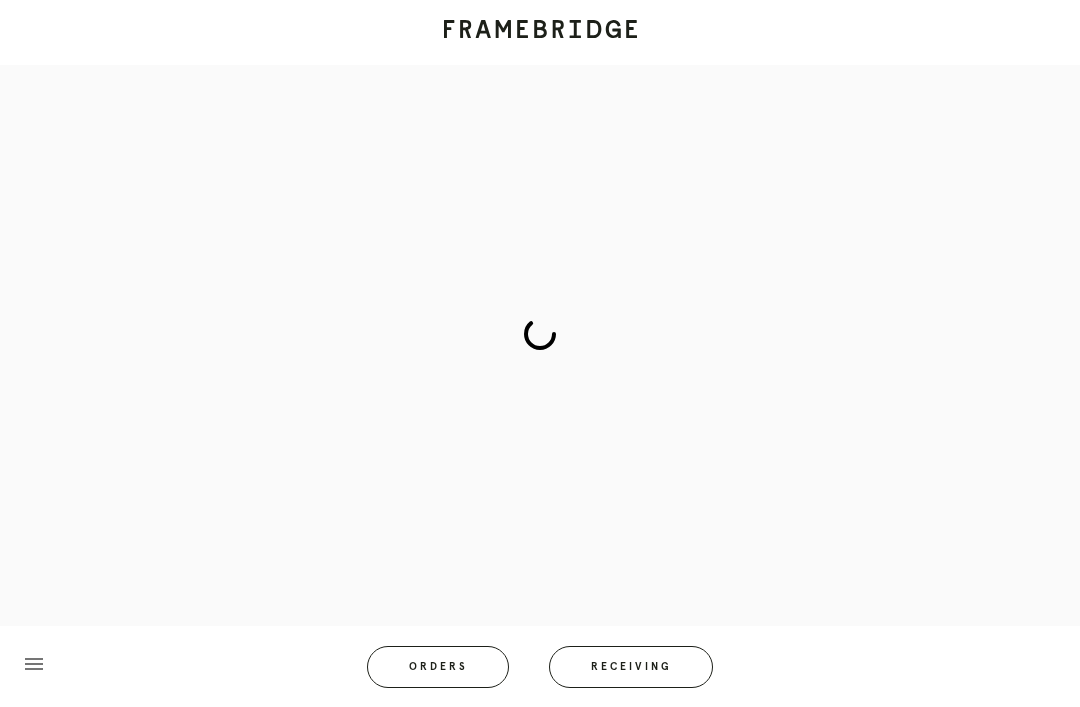 scroll, scrollTop: 83, scrollLeft: 0, axis: vertical 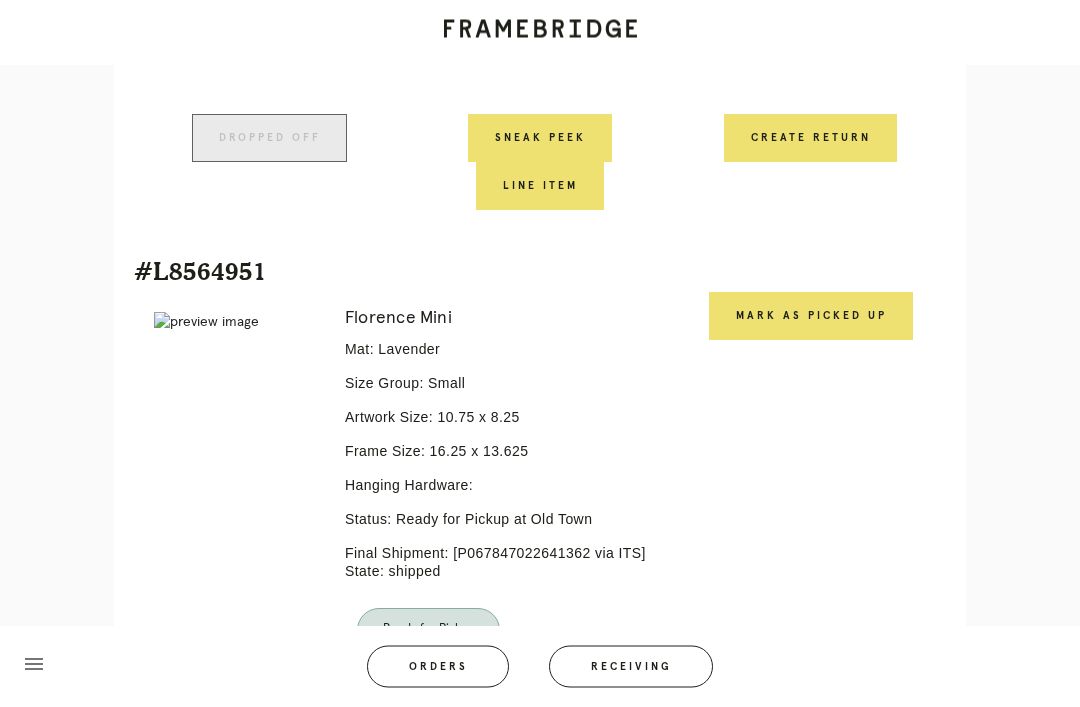 click on "Mark as Picked Up" at bounding box center [811, 317] 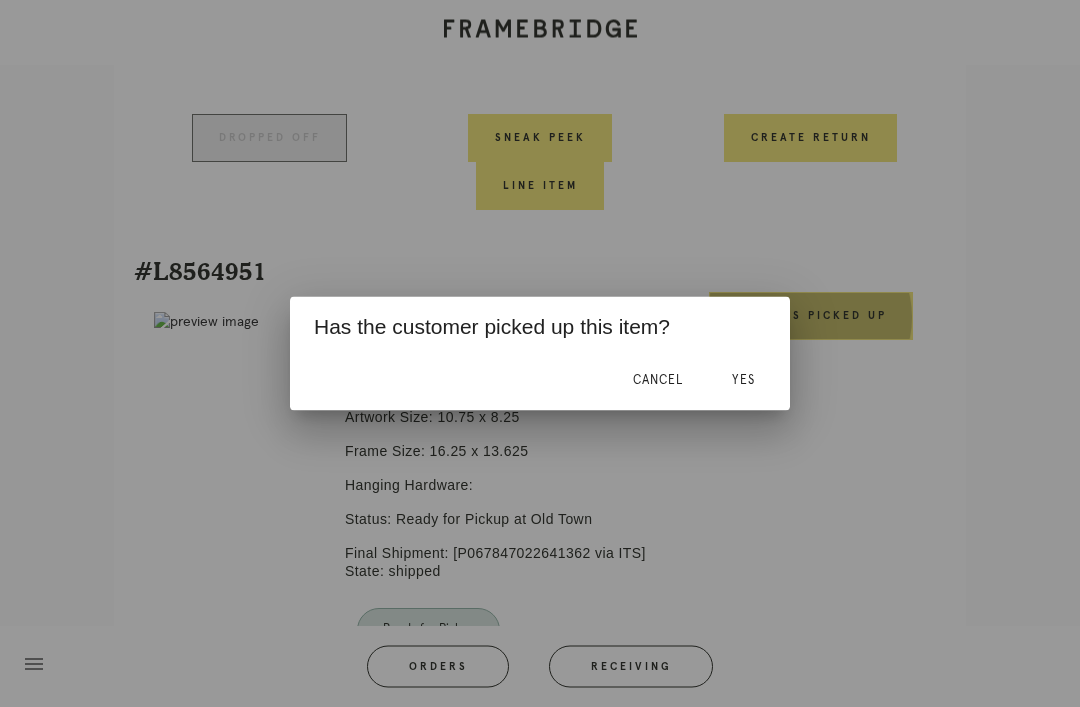 scroll, scrollTop: 1917, scrollLeft: 0, axis: vertical 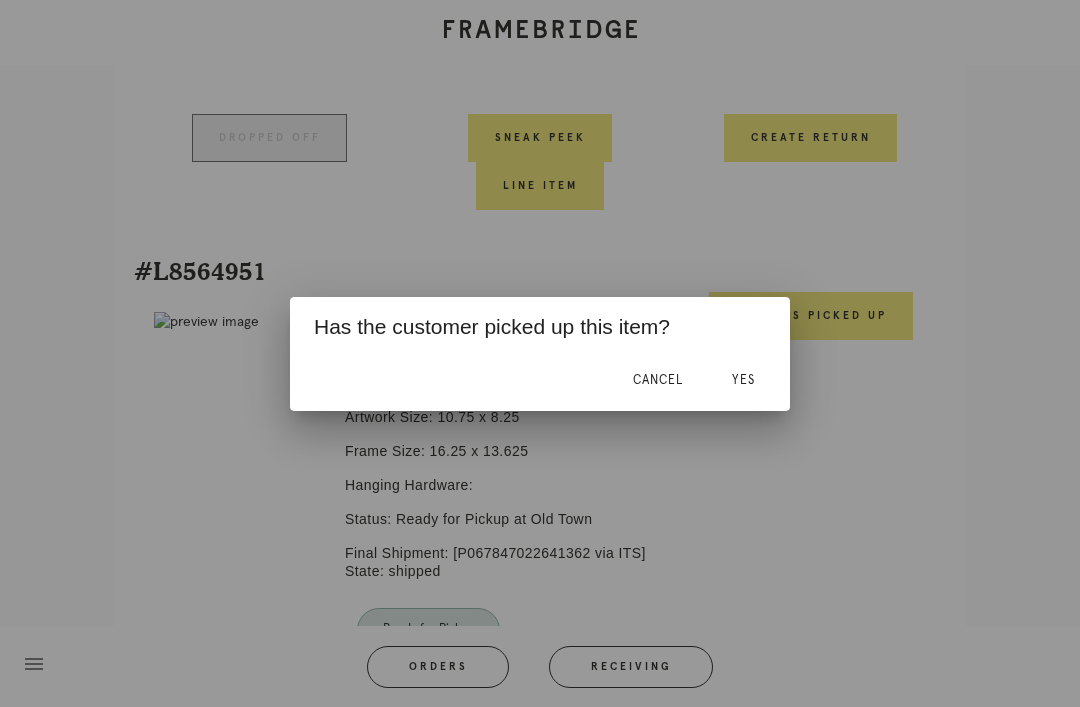 click on "Yes" at bounding box center (743, 380) 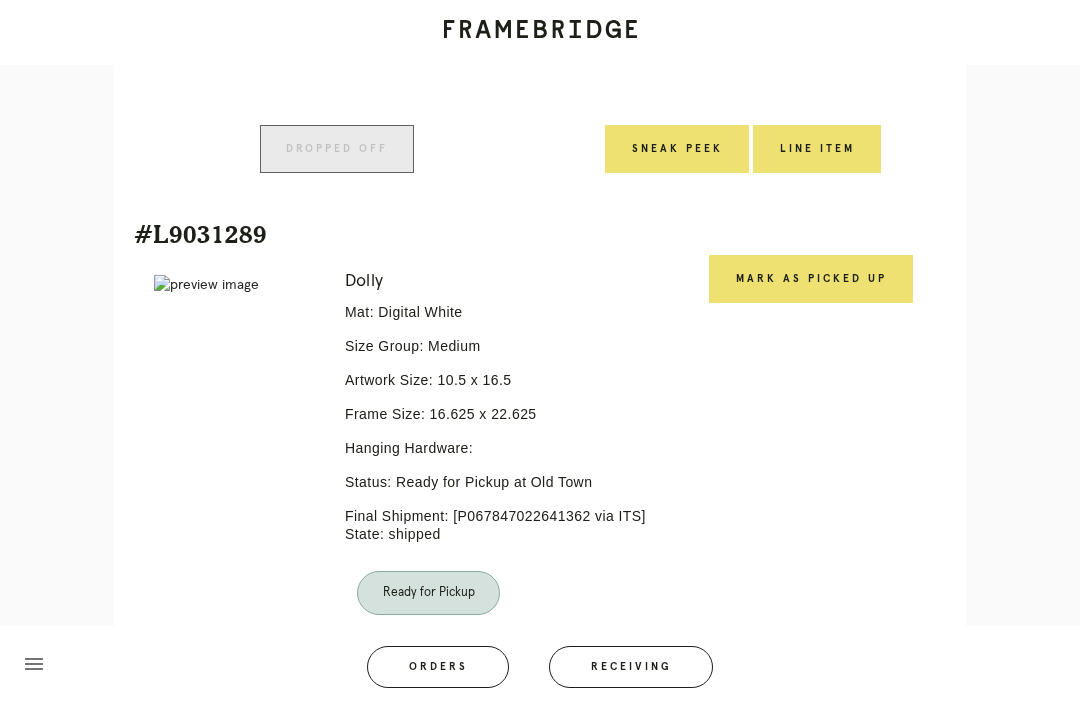 scroll, scrollTop: 3085, scrollLeft: 0, axis: vertical 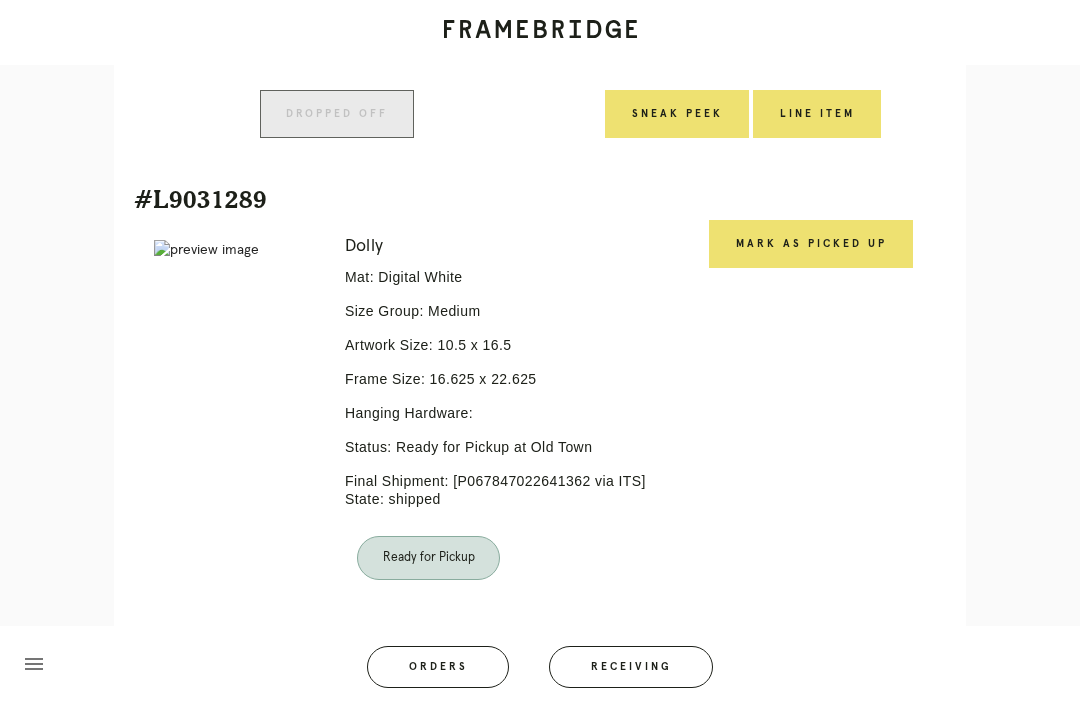 click on "Mark as Picked Up" at bounding box center [811, 244] 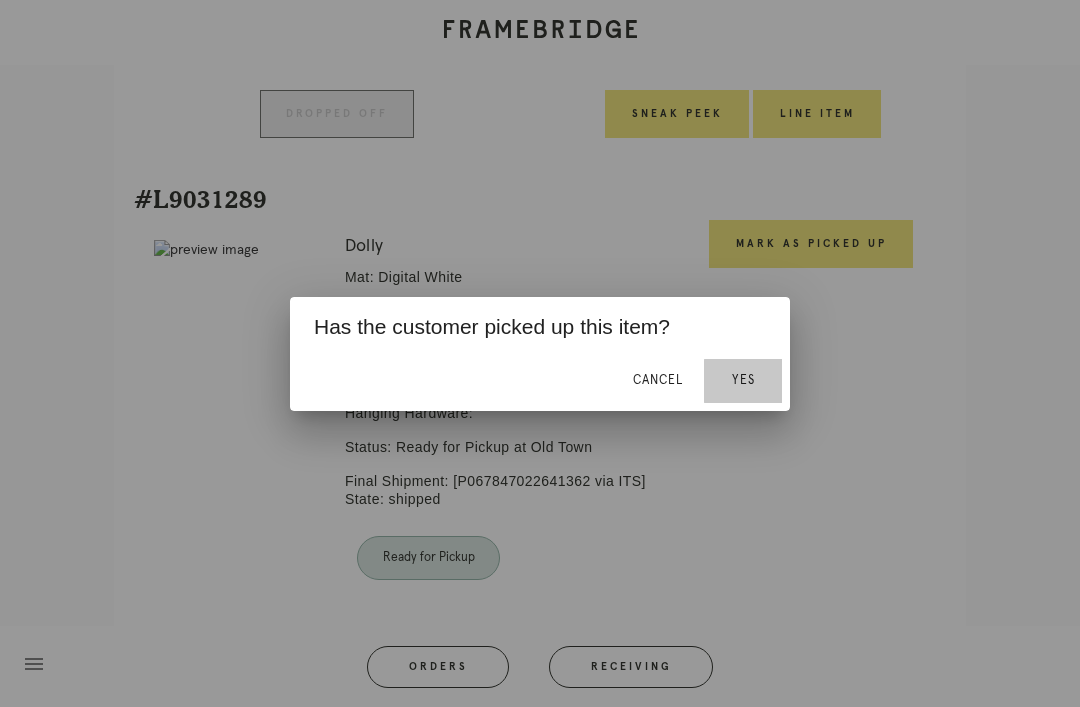 click on "Yes" at bounding box center [743, 380] 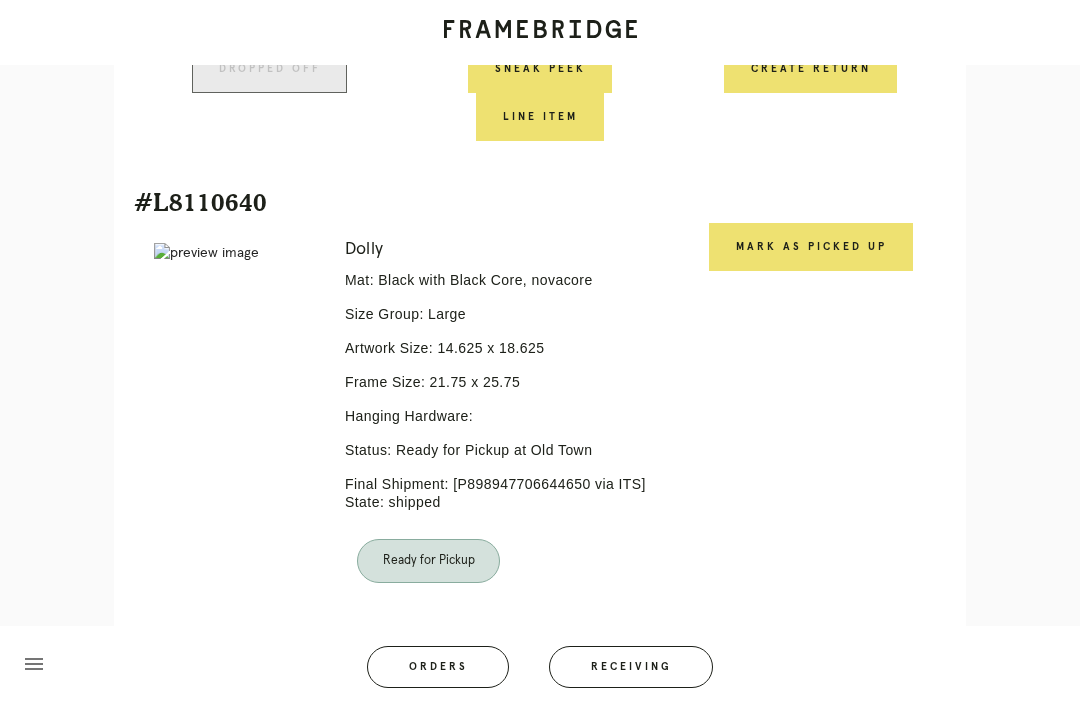 scroll, scrollTop: 2525, scrollLeft: 0, axis: vertical 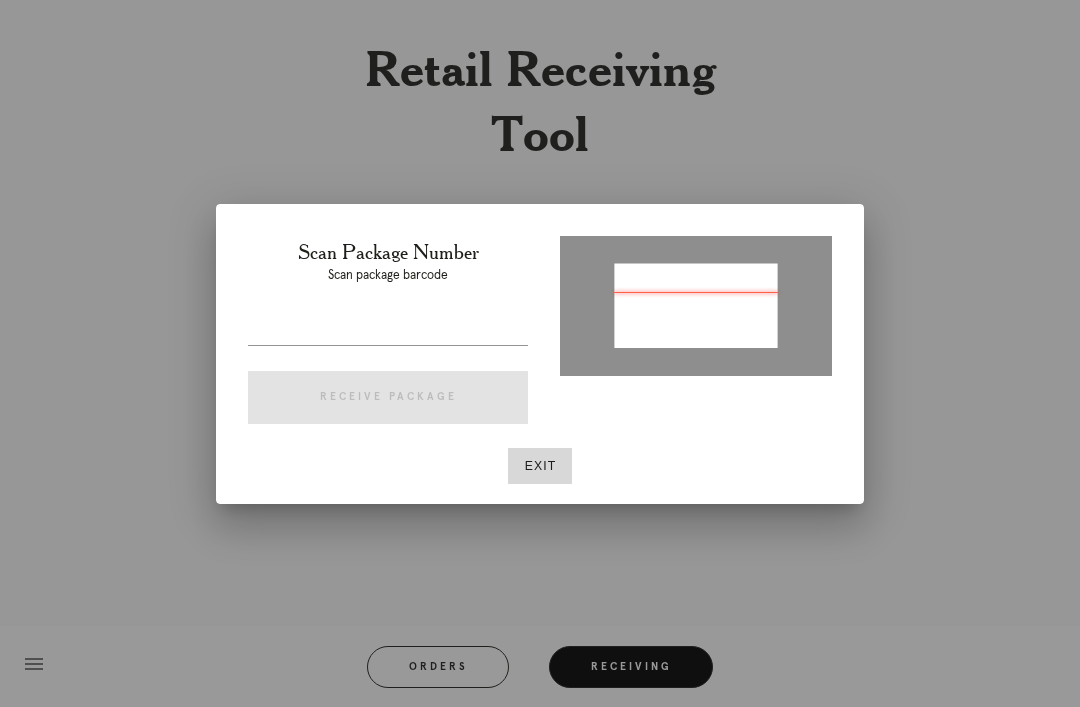 click on "Exit" at bounding box center (540, 466) 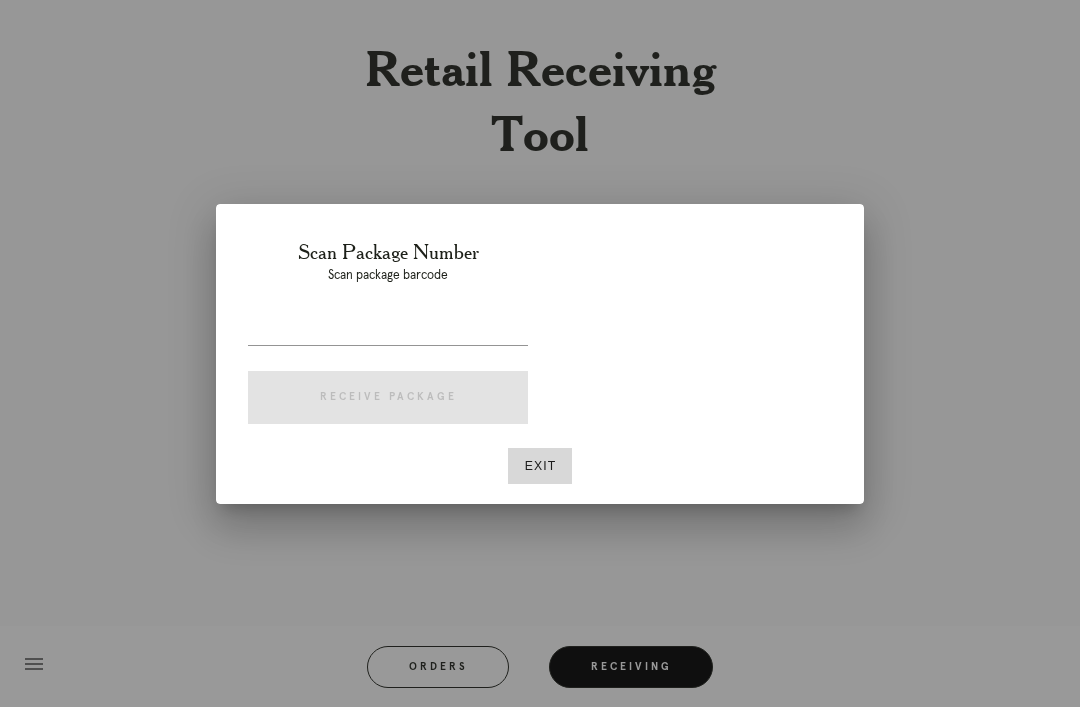scroll, scrollTop: 64, scrollLeft: 0, axis: vertical 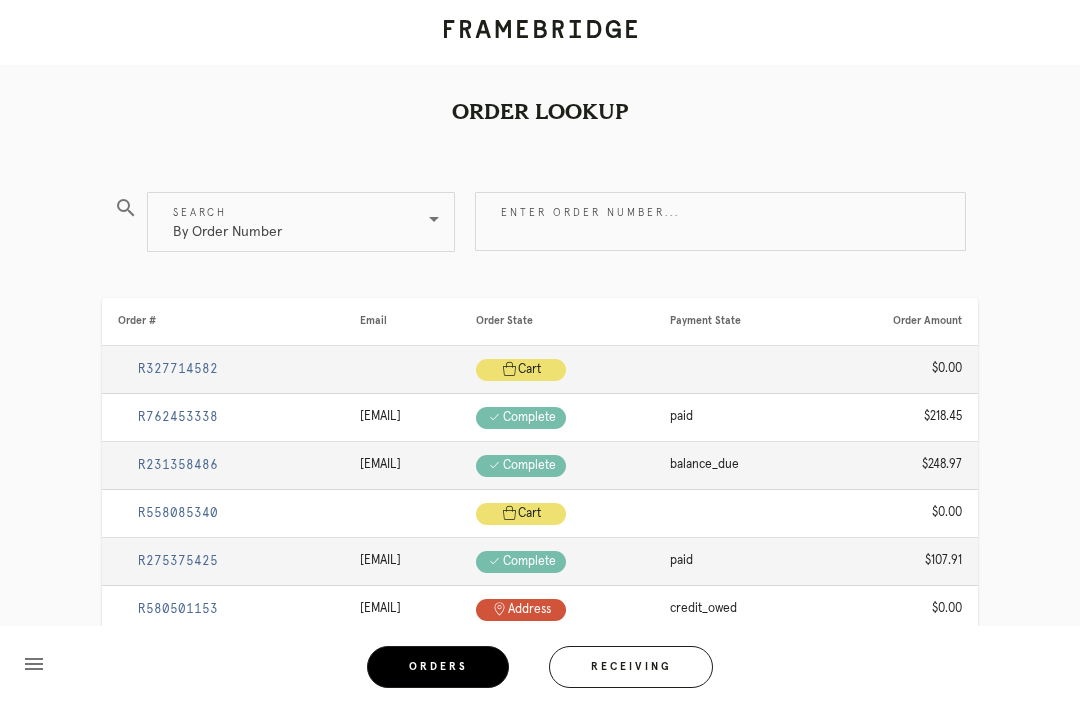 click on "Enter order number..." at bounding box center (720, 221) 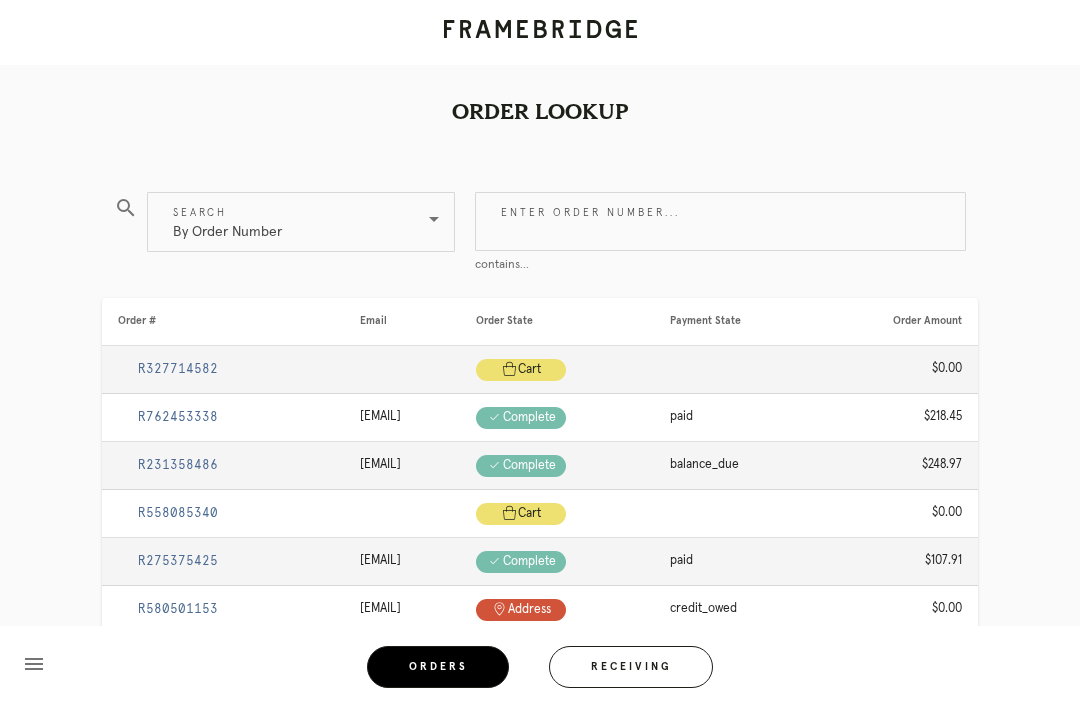 click on "Enter order number..." at bounding box center (720, 221) 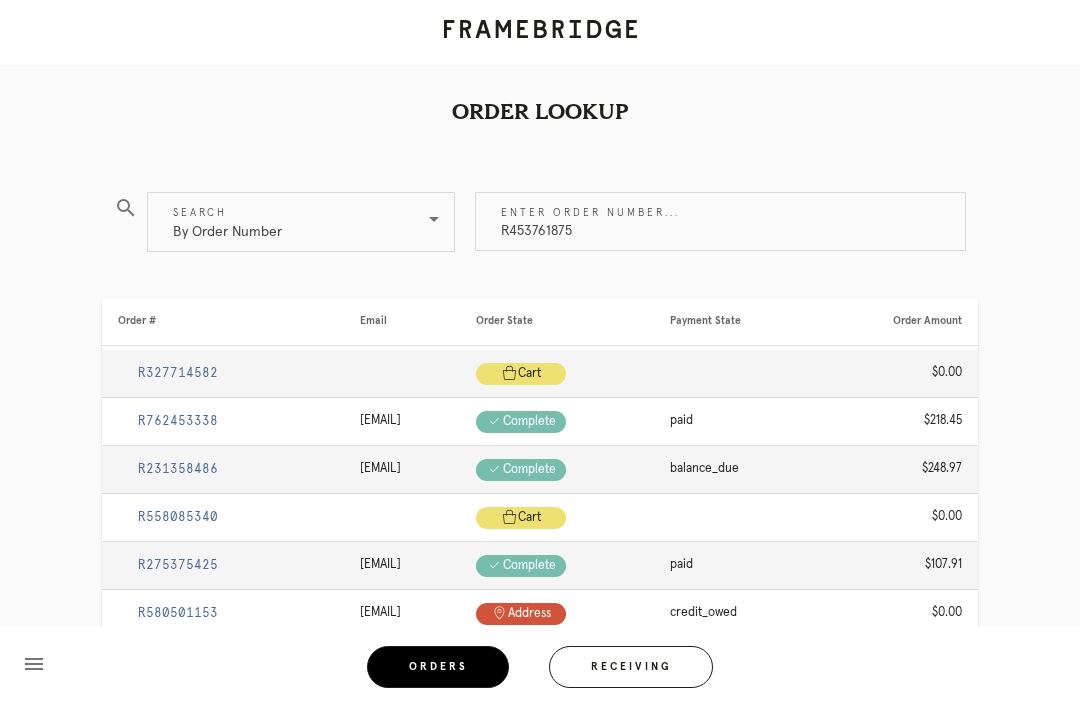 click on "R453761875" at bounding box center (720, 221) 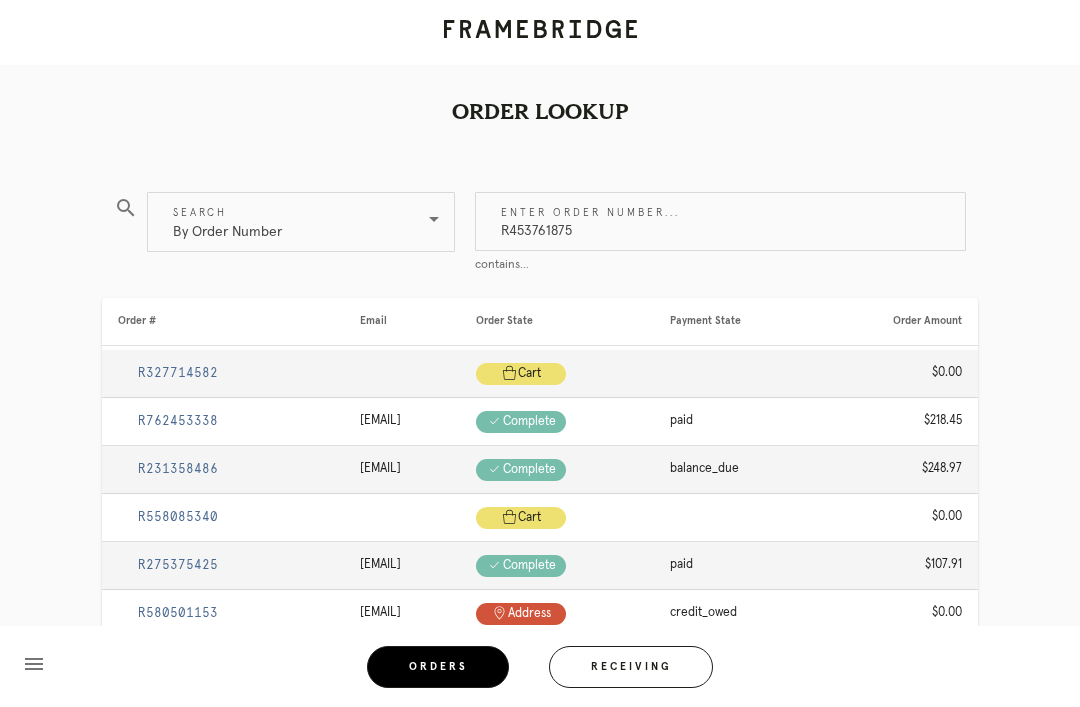 type on "R453761875" 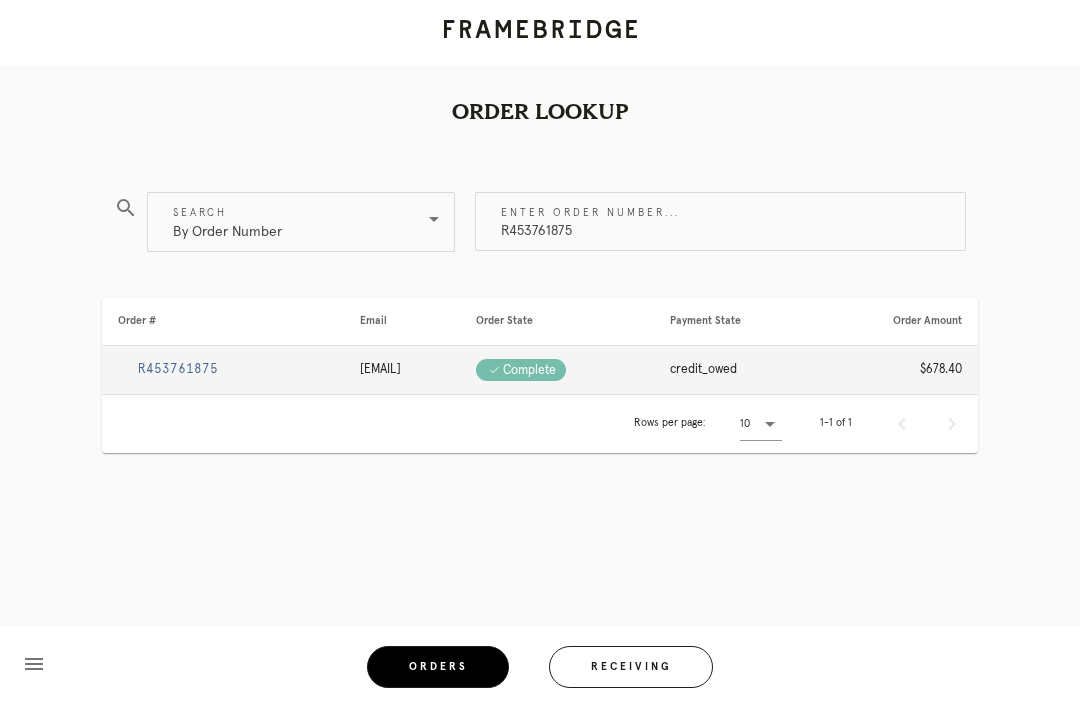 click on "R453761875" at bounding box center [178, 369] 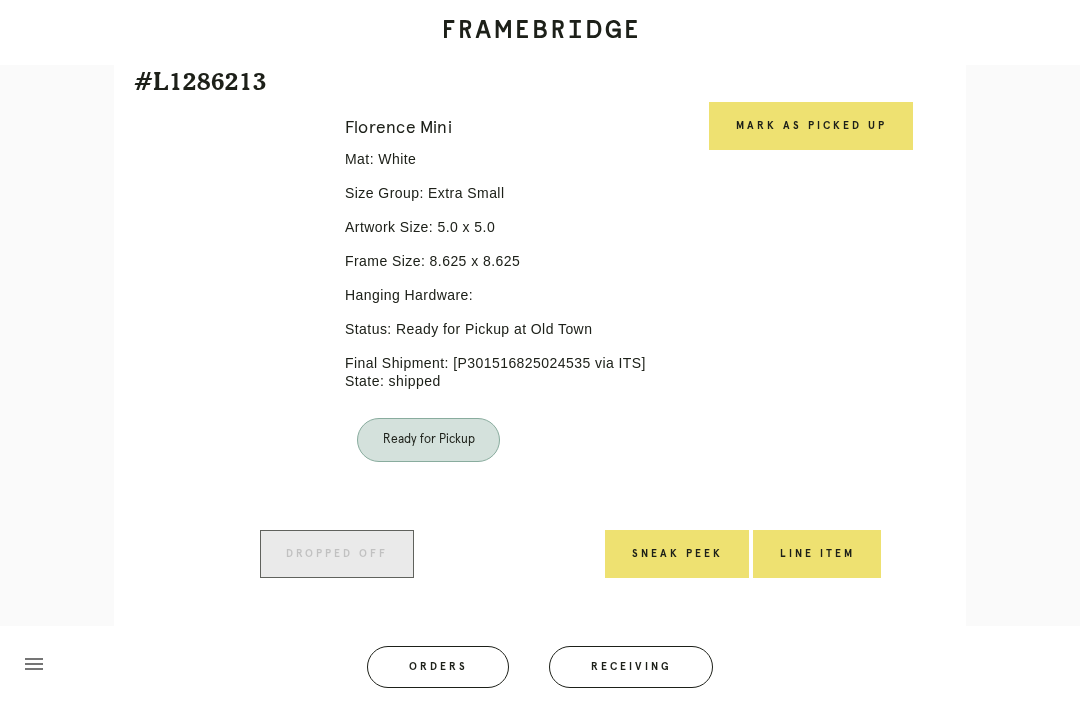 scroll, scrollTop: 942, scrollLeft: 0, axis: vertical 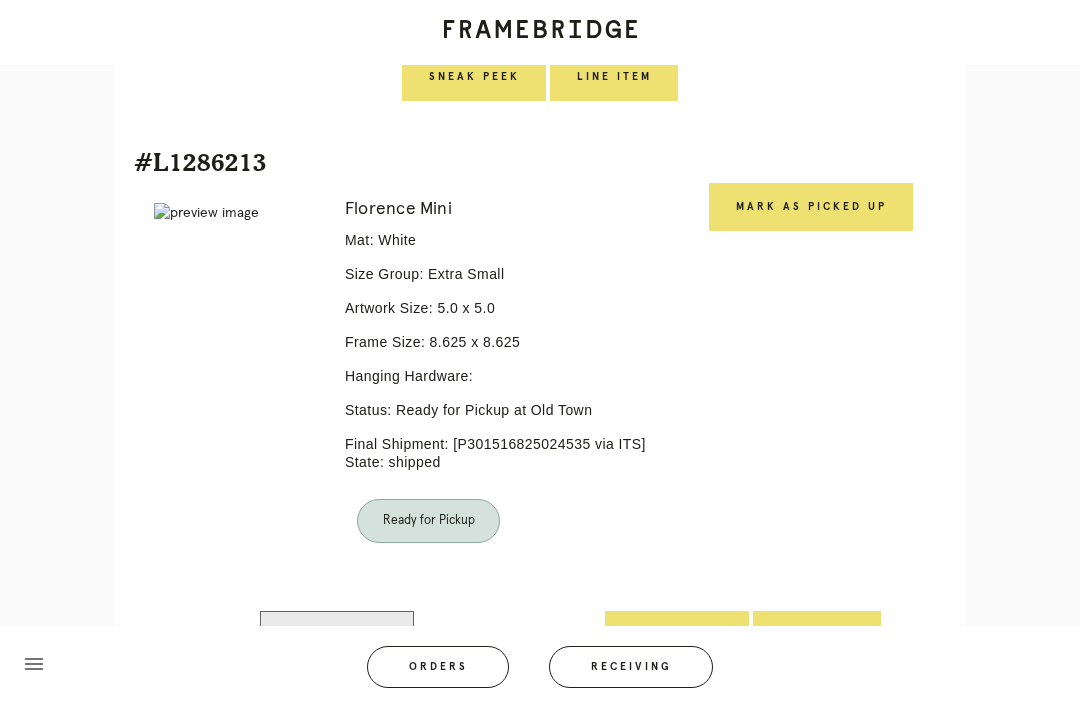 click on "Mark as Picked Up" at bounding box center [811, 207] 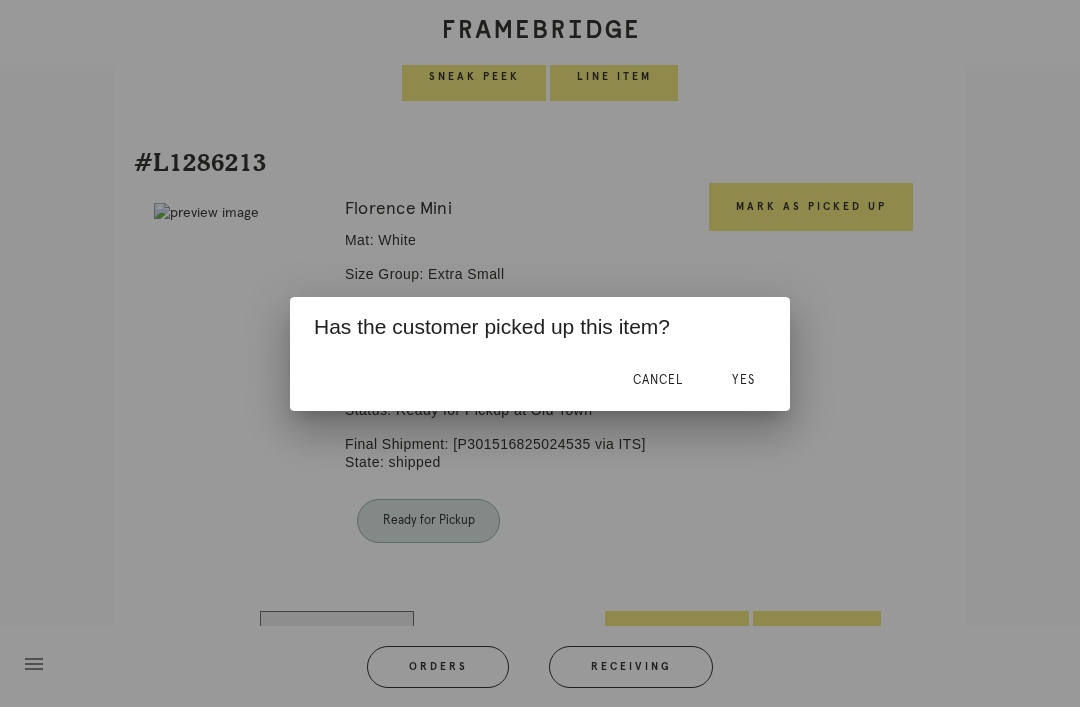 click on "Yes" at bounding box center [743, 380] 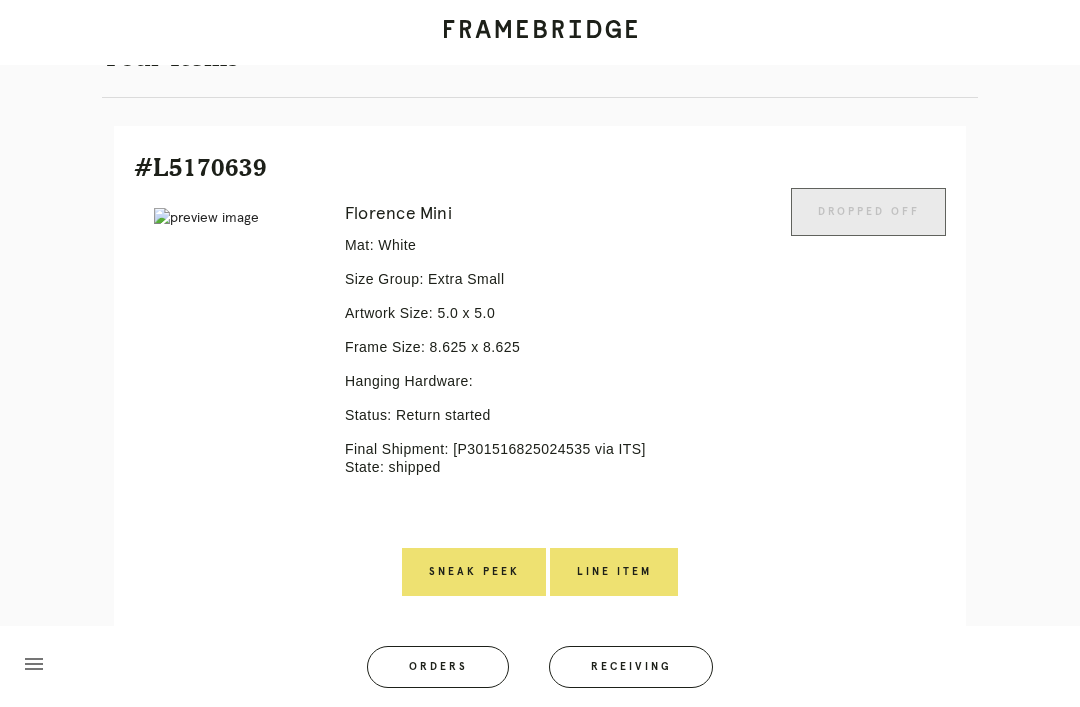 scroll, scrollTop: 446, scrollLeft: 0, axis: vertical 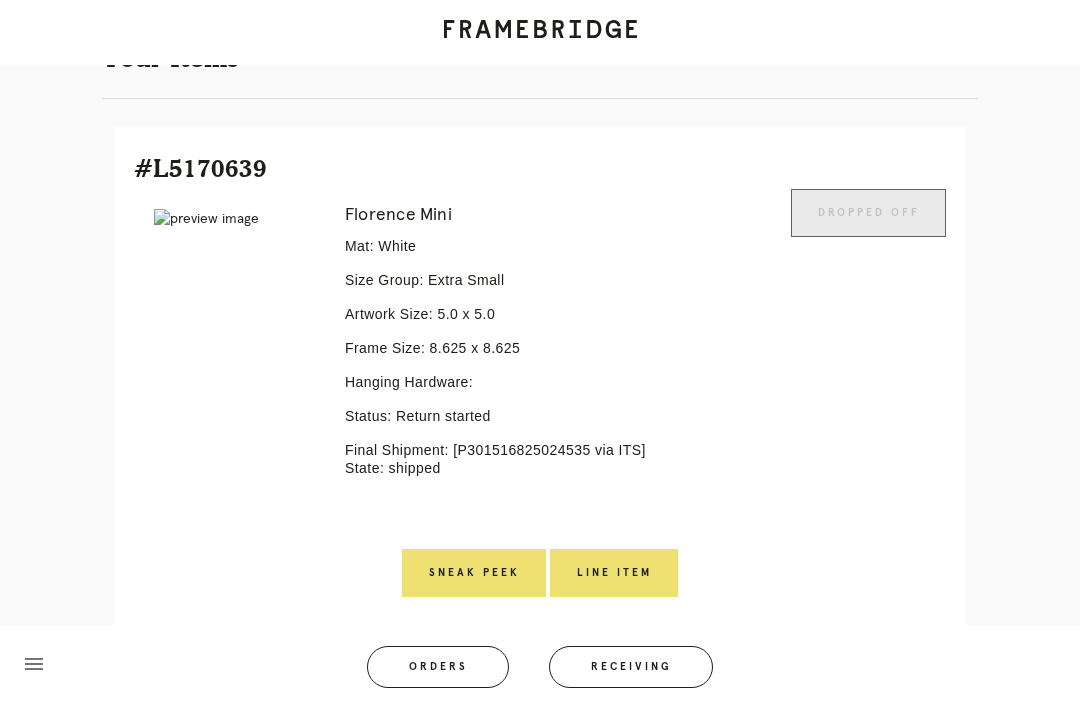 click on "Line Item" at bounding box center (614, 573) 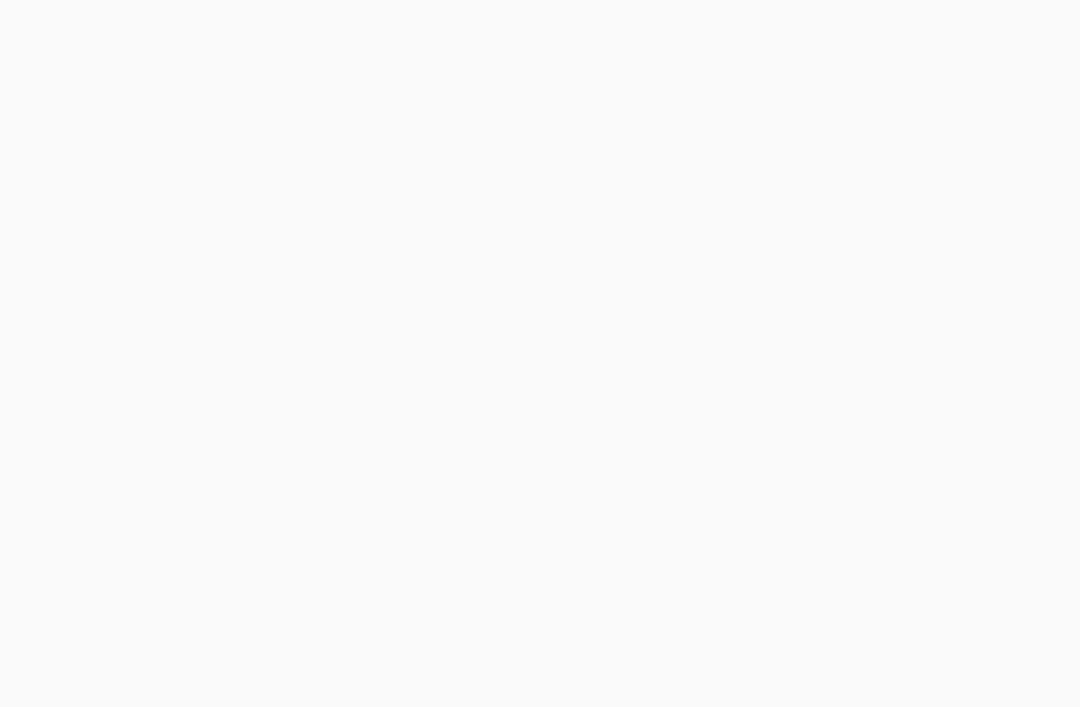 scroll, scrollTop: 0, scrollLeft: 0, axis: both 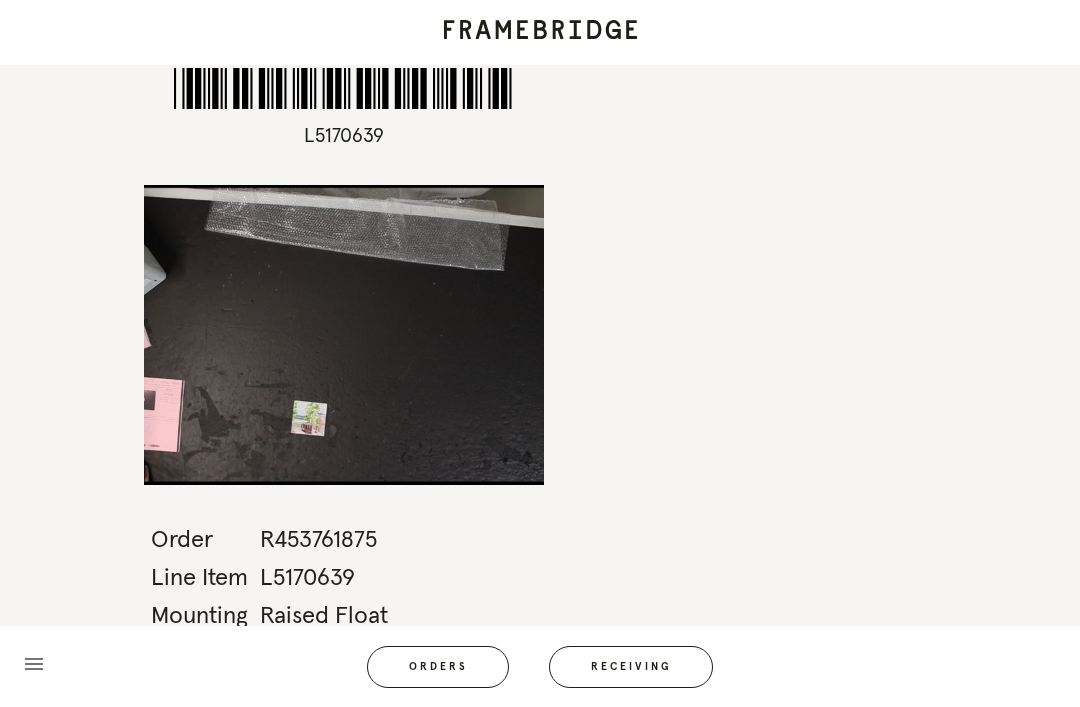 click on "Receiving" at bounding box center [631, 667] 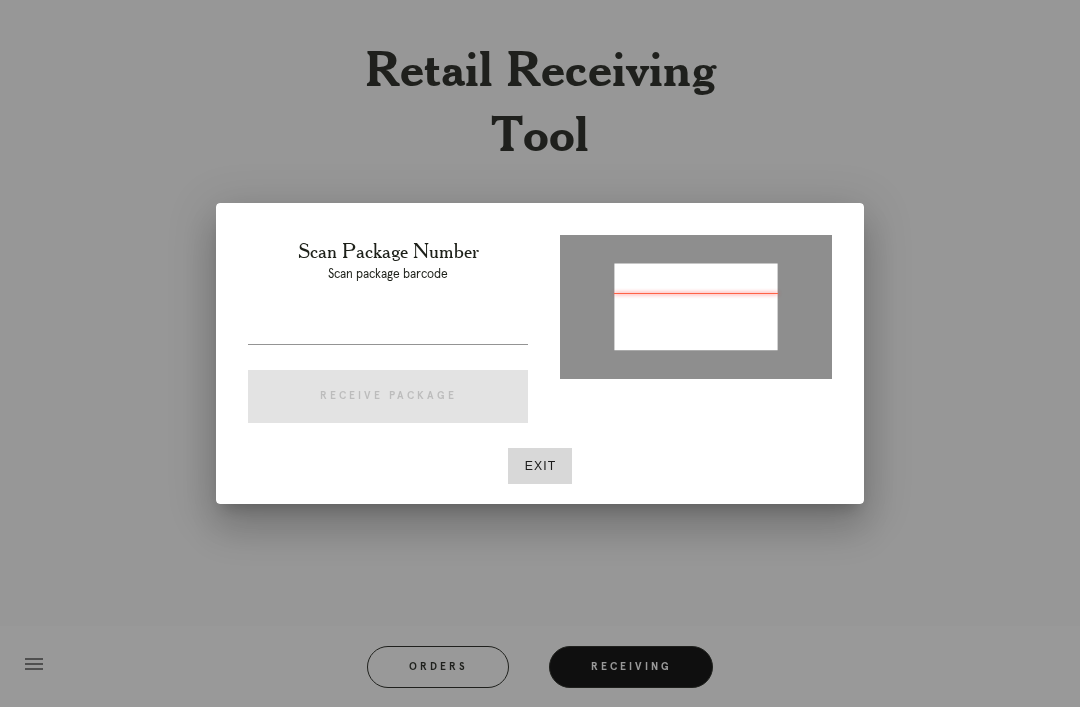 type on "P213274039528592" 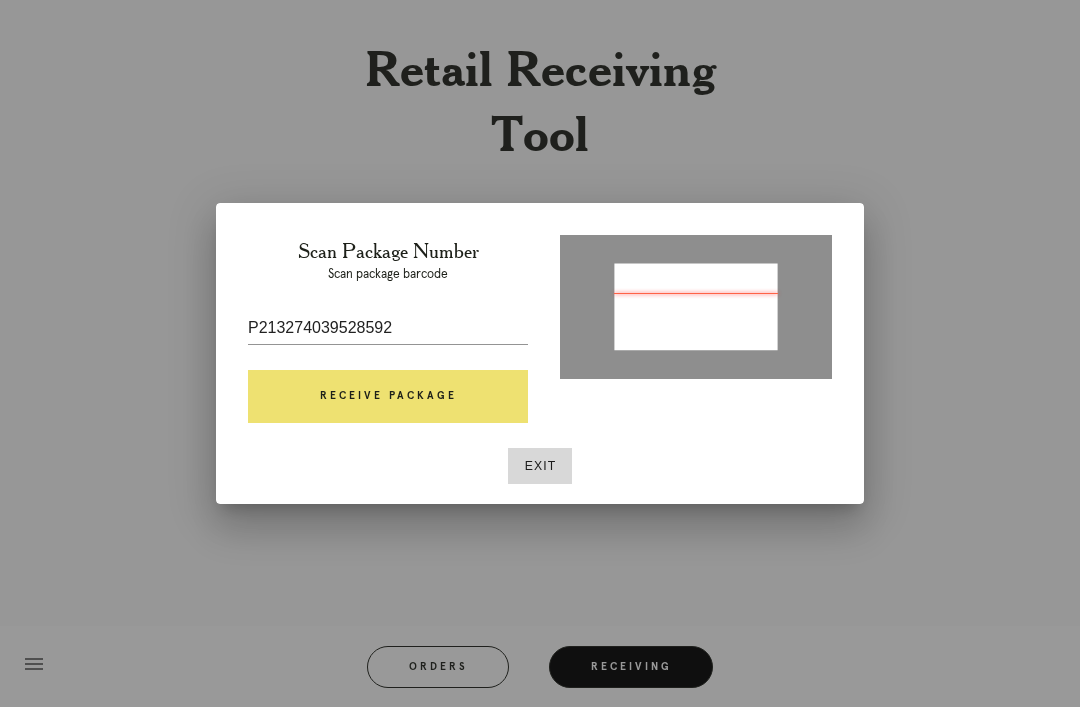 click on "Receive Package" at bounding box center [388, 397] 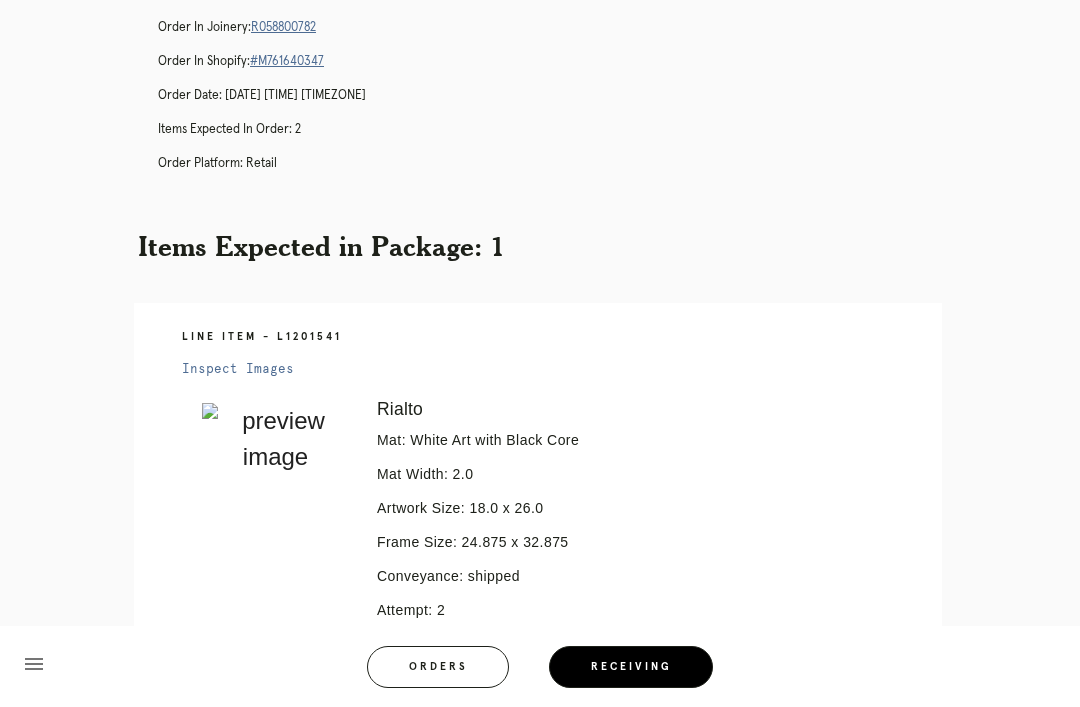 scroll, scrollTop: 177, scrollLeft: 0, axis: vertical 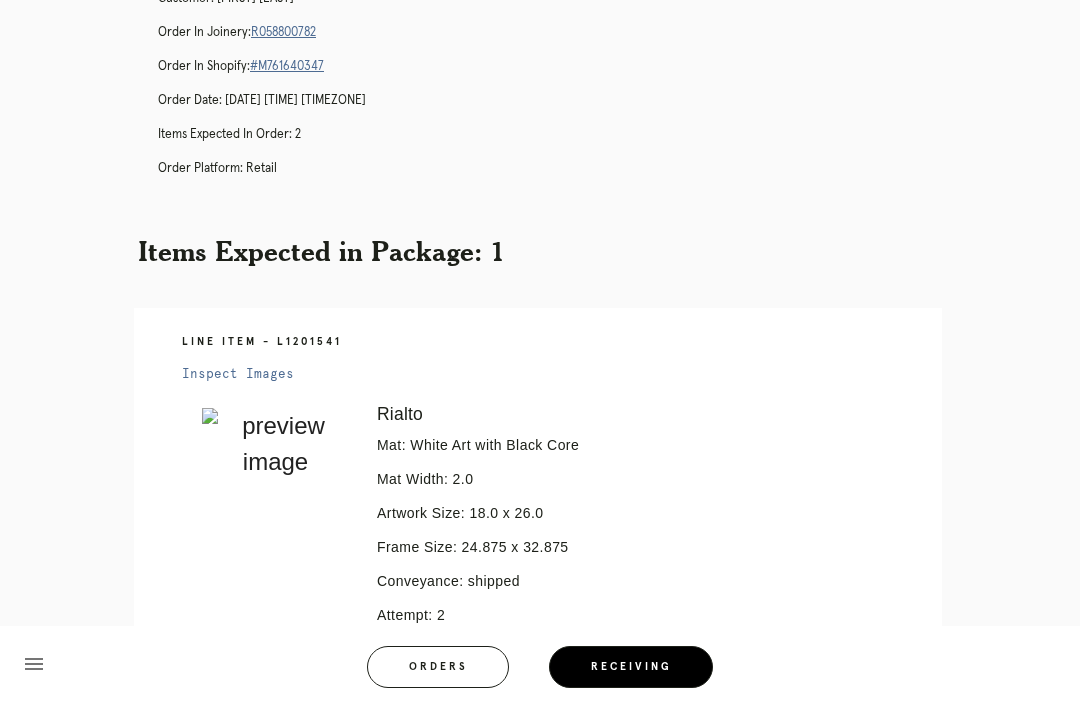click on "R058800782" at bounding box center (283, 32) 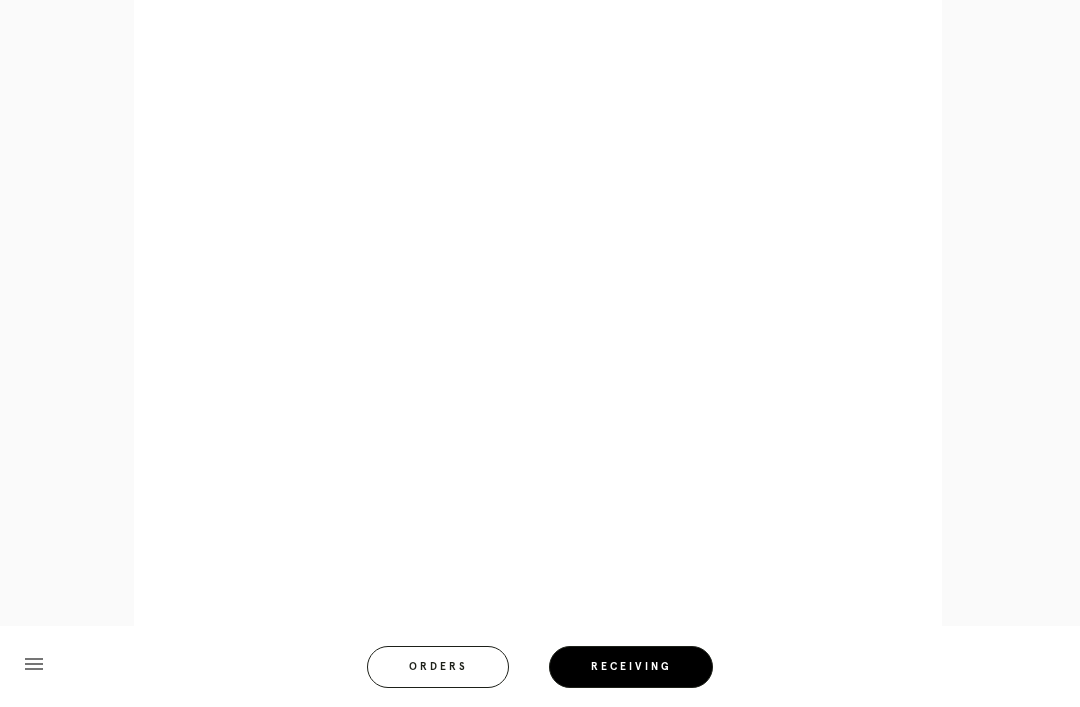 scroll, scrollTop: 1030, scrollLeft: 0, axis: vertical 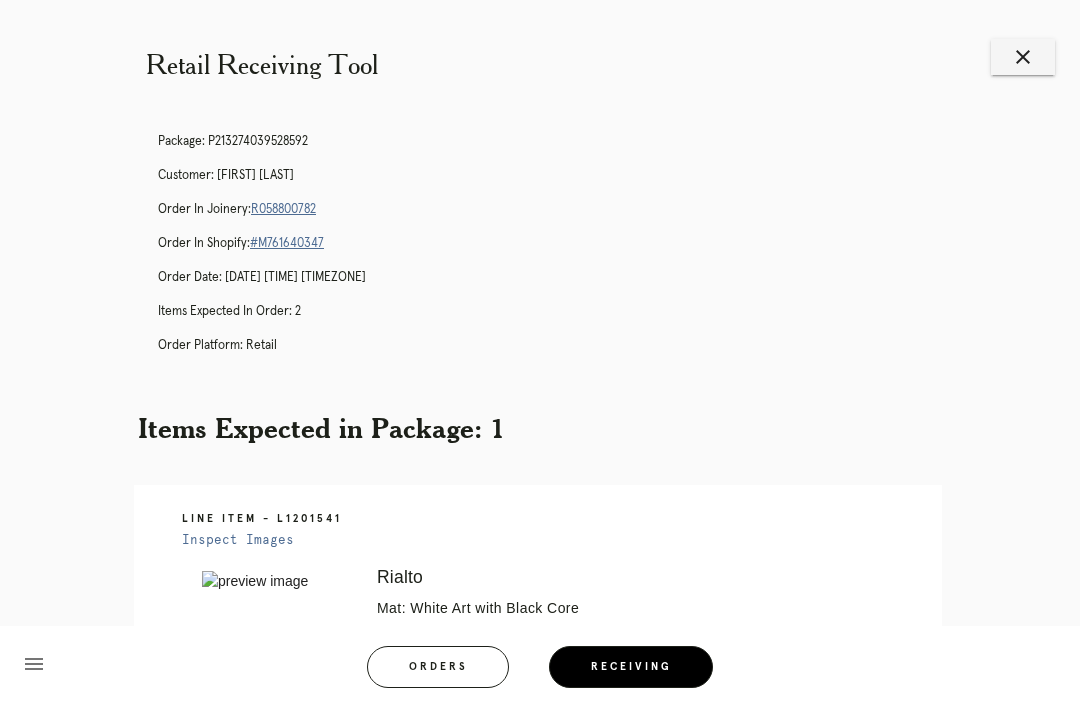 click on "R058800782" at bounding box center [283, 209] 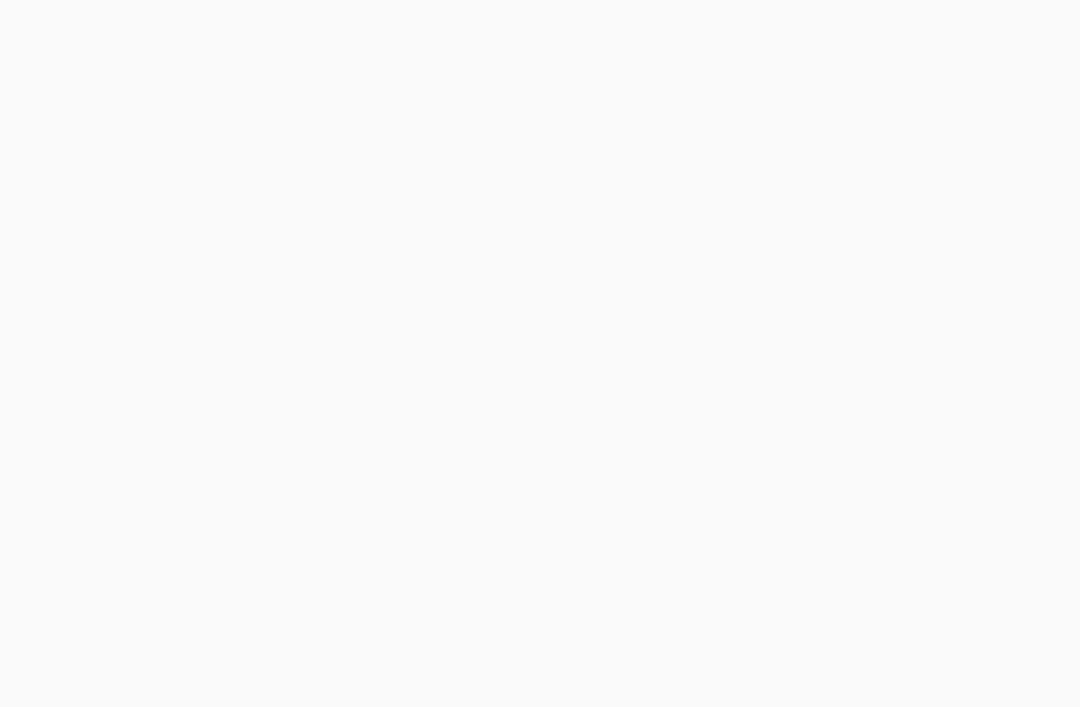 scroll, scrollTop: 64, scrollLeft: 0, axis: vertical 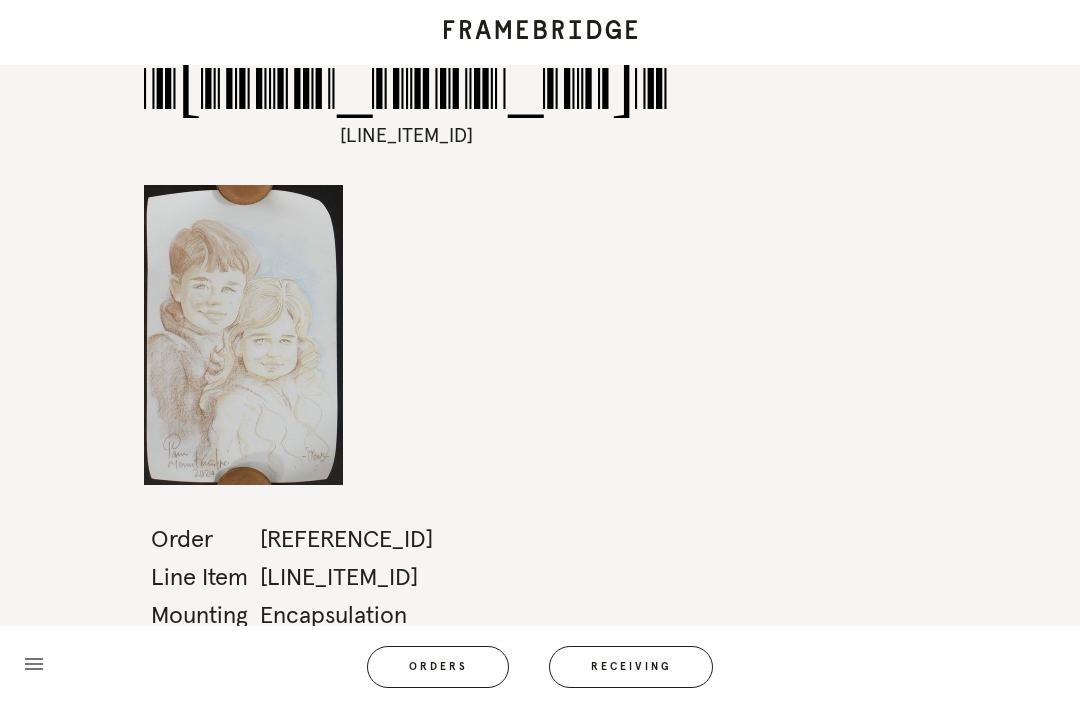 click on "Receiving" at bounding box center [631, 667] 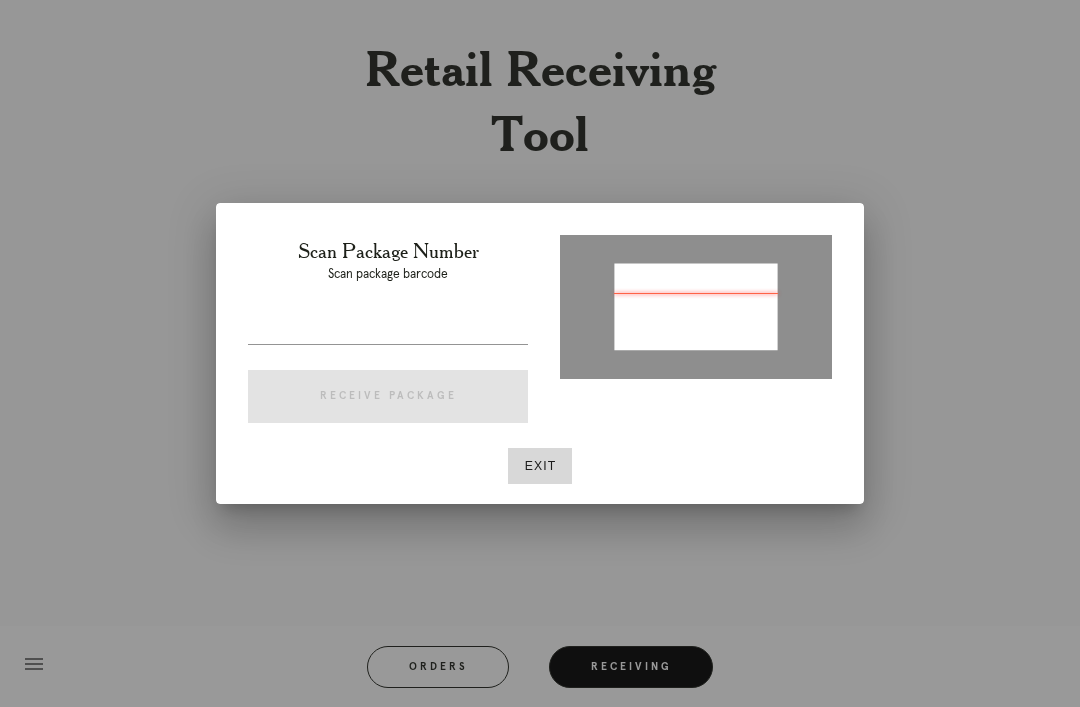 type on "[PACKAGE_ID]" 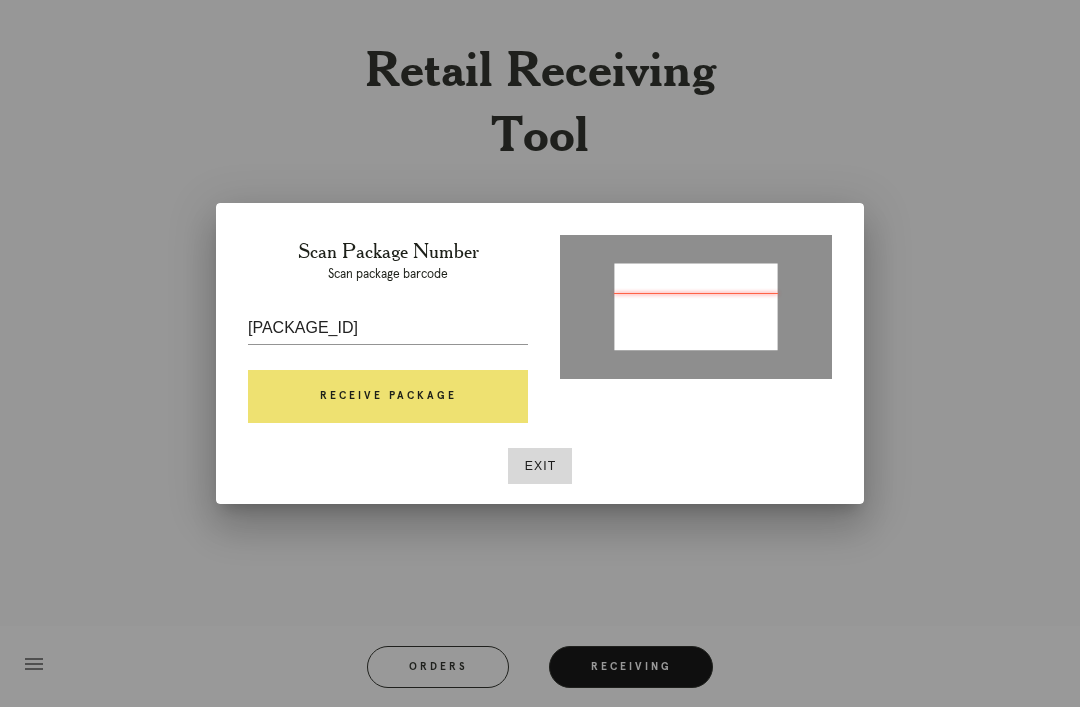 click on "Receive Package" at bounding box center (388, 397) 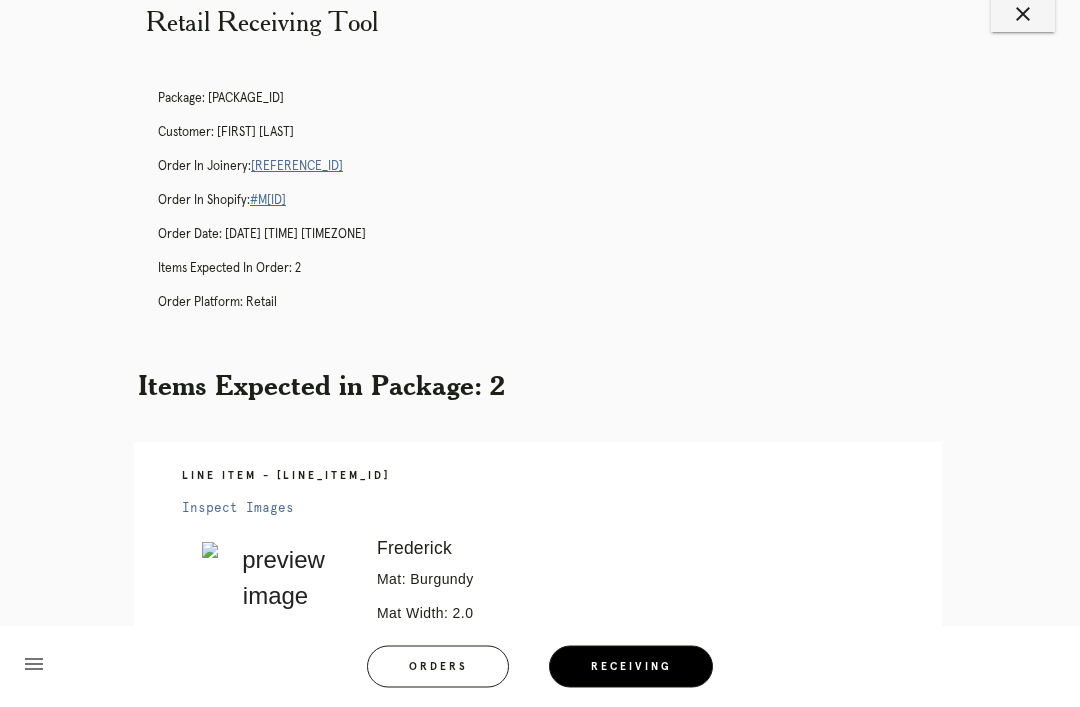scroll, scrollTop: 38, scrollLeft: 0, axis: vertical 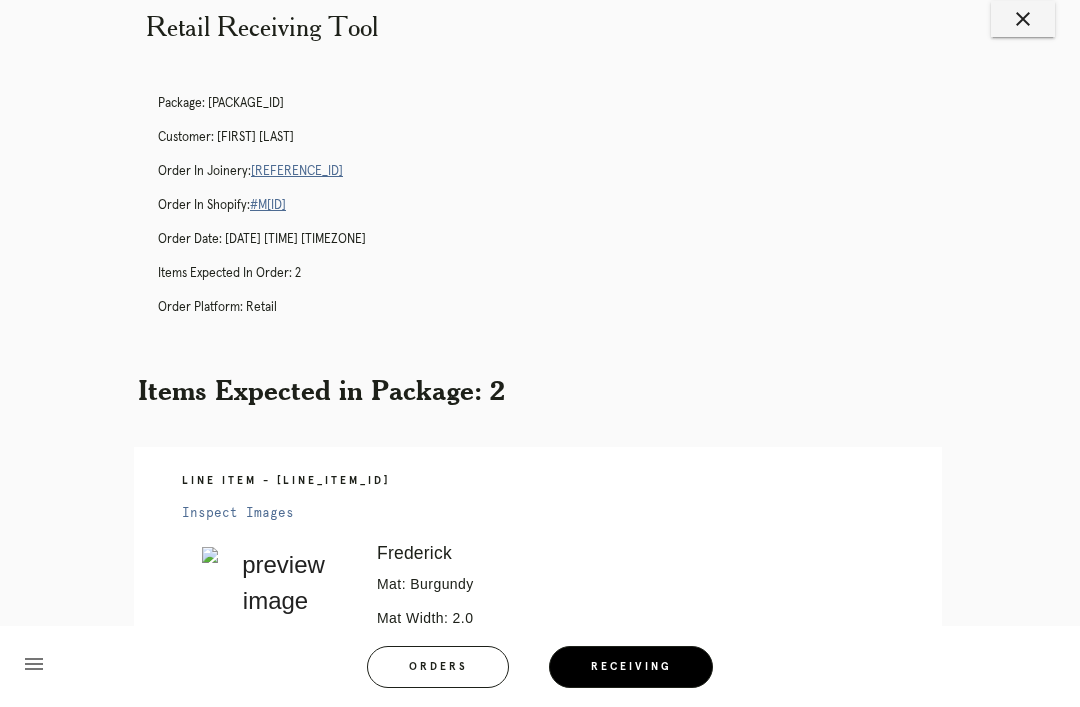 click on "R869104481" at bounding box center [297, 171] 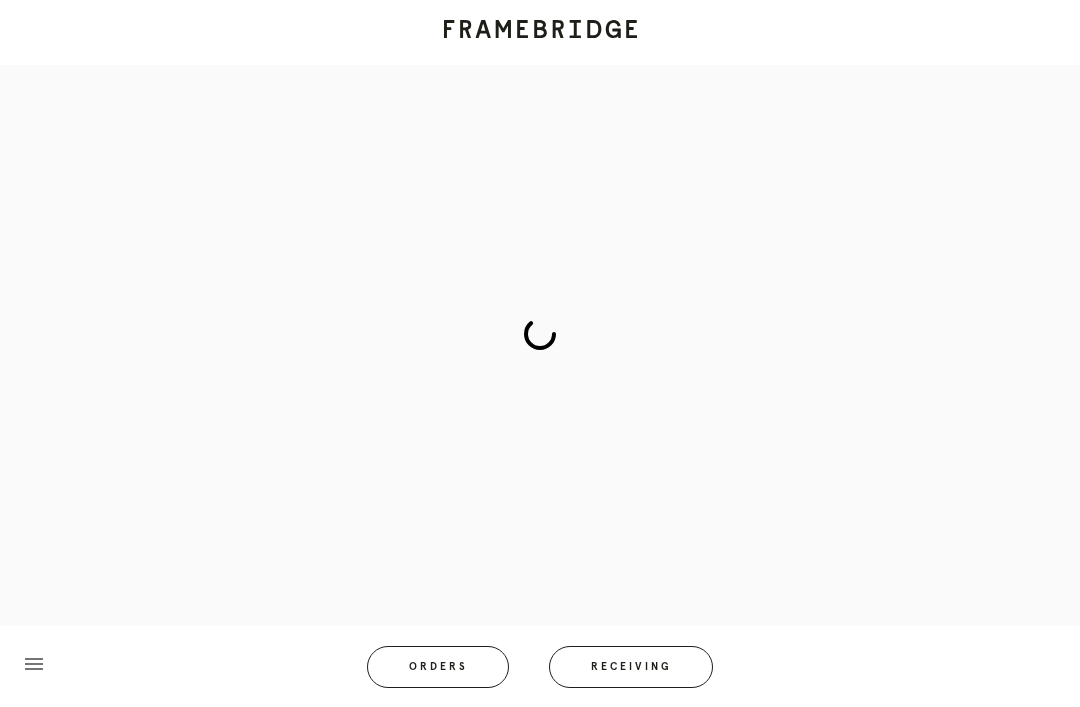 scroll, scrollTop: 0, scrollLeft: 0, axis: both 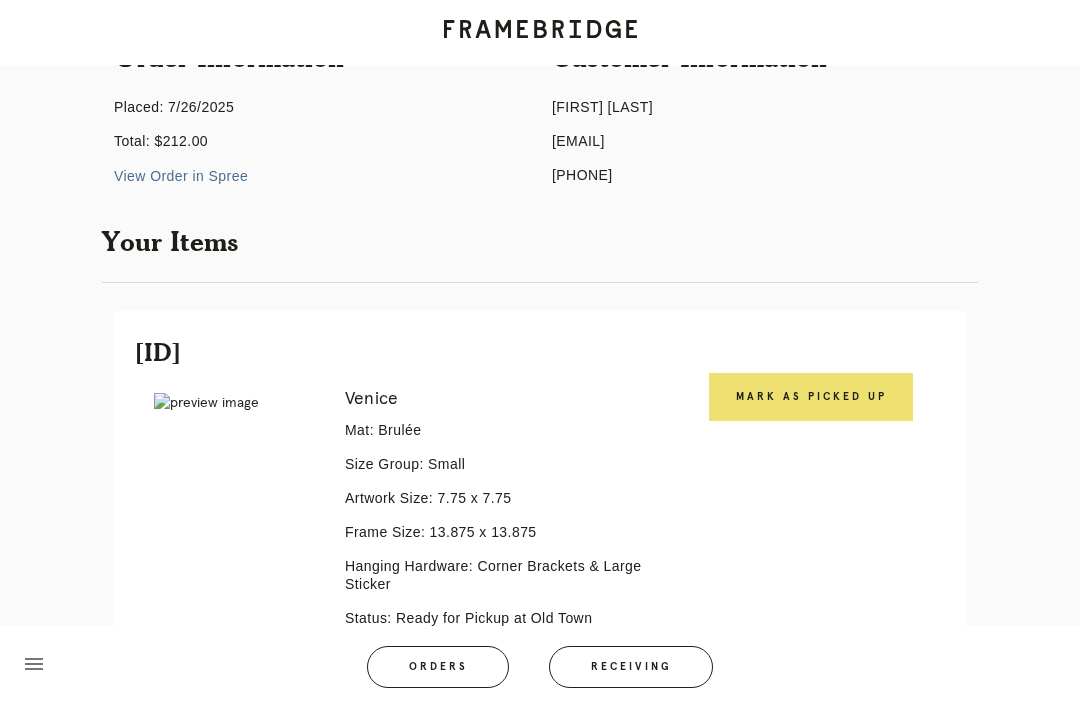click on "Mark as Picked Up" at bounding box center (811, 397) 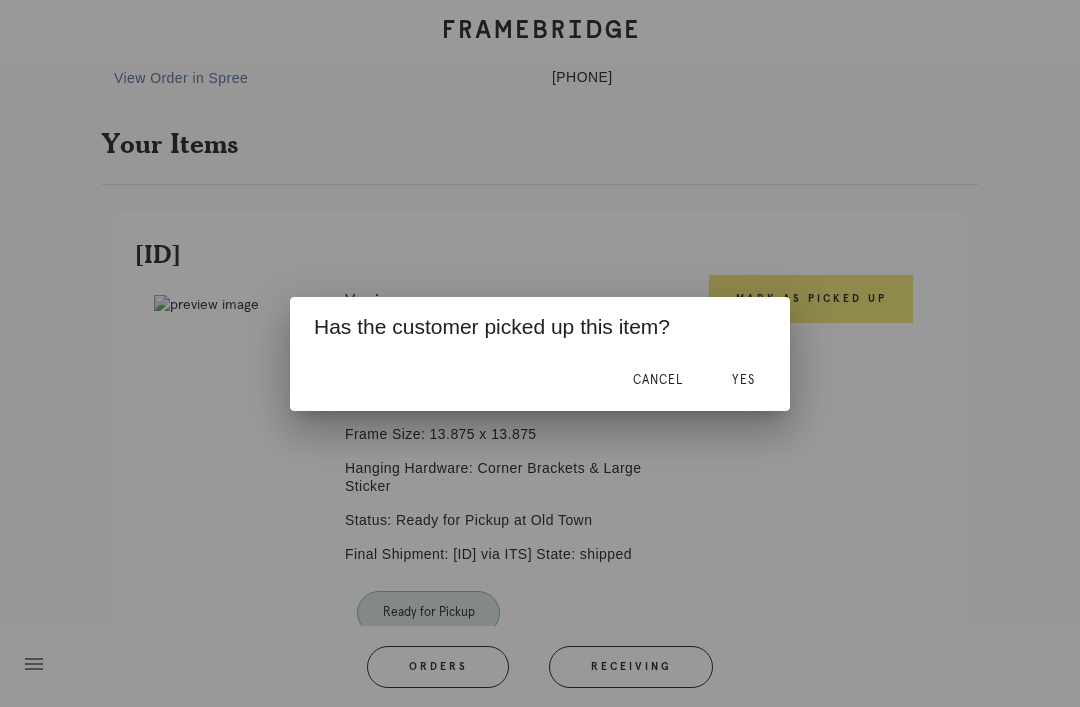 scroll, scrollTop: 321, scrollLeft: 0, axis: vertical 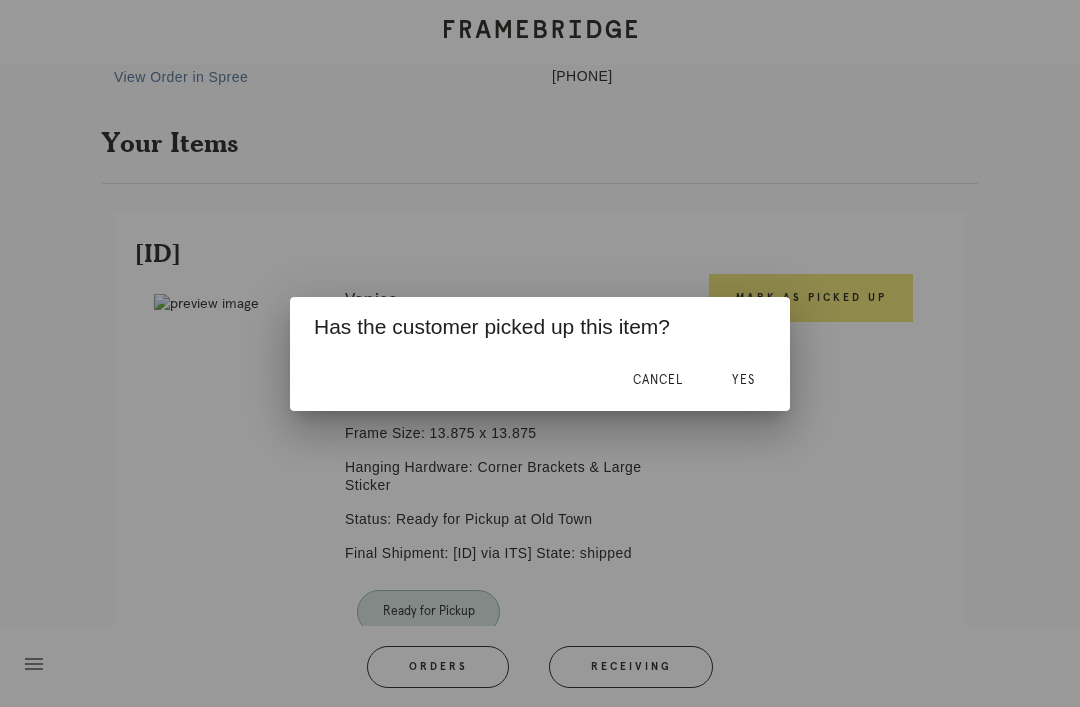 click on "Yes" at bounding box center (743, 381) 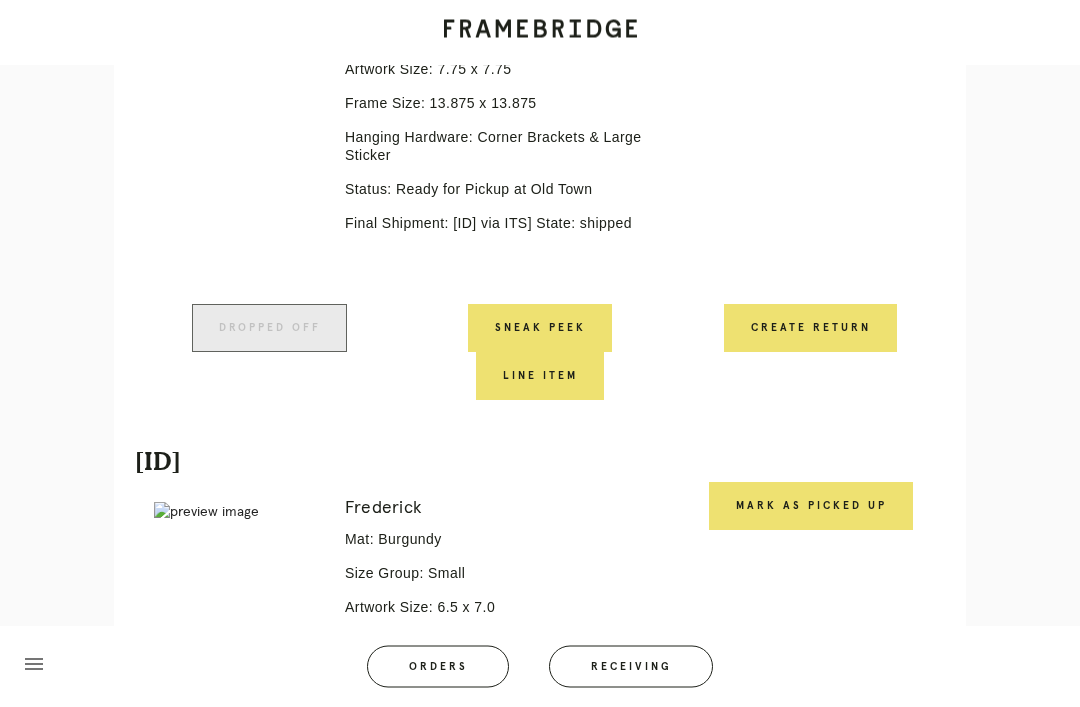 scroll, scrollTop: 683, scrollLeft: 0, axis: vertical 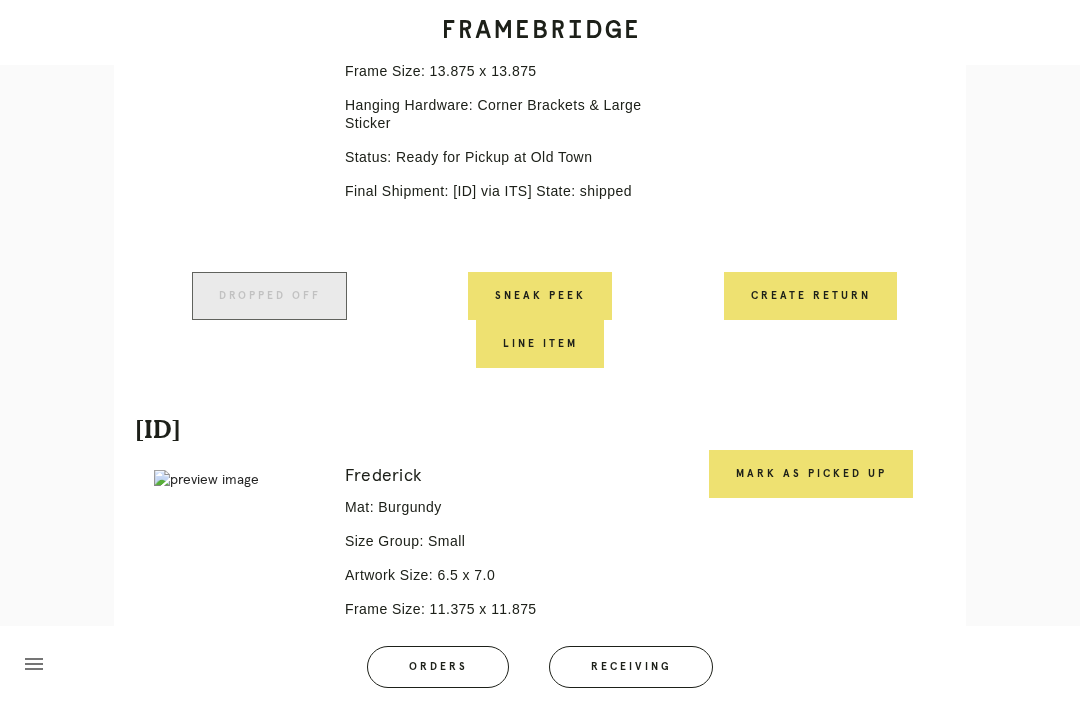 click on "Mark as Picked Up" at bounding box center (811, 474) 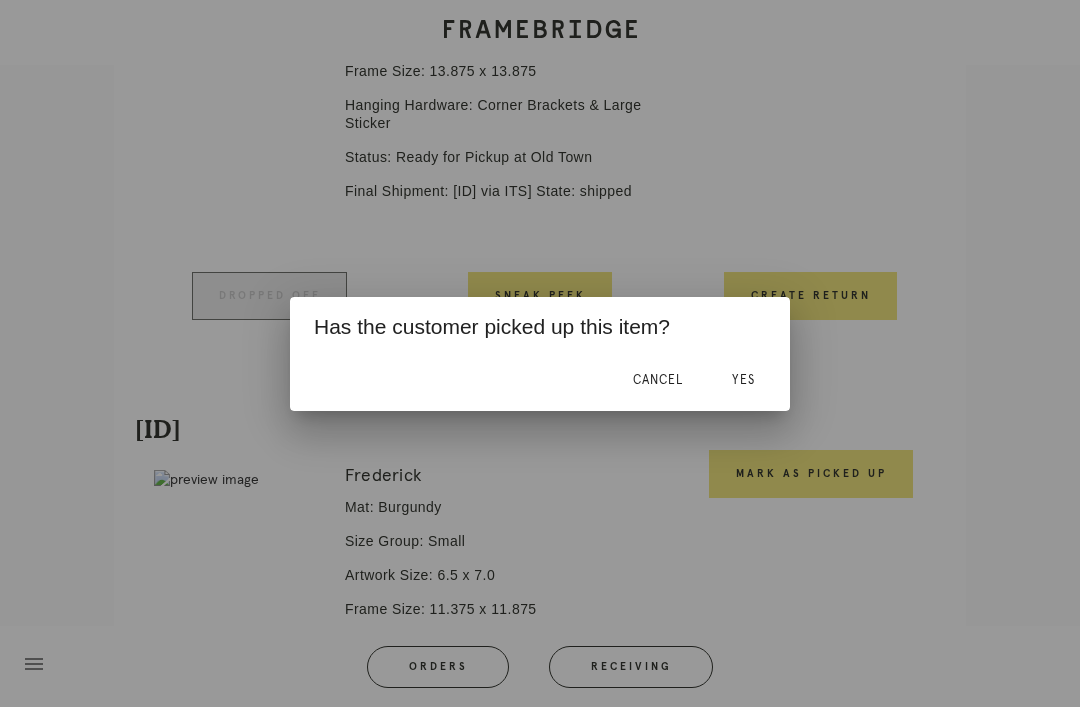 click on "Yes" at bounding box center [743, 381] 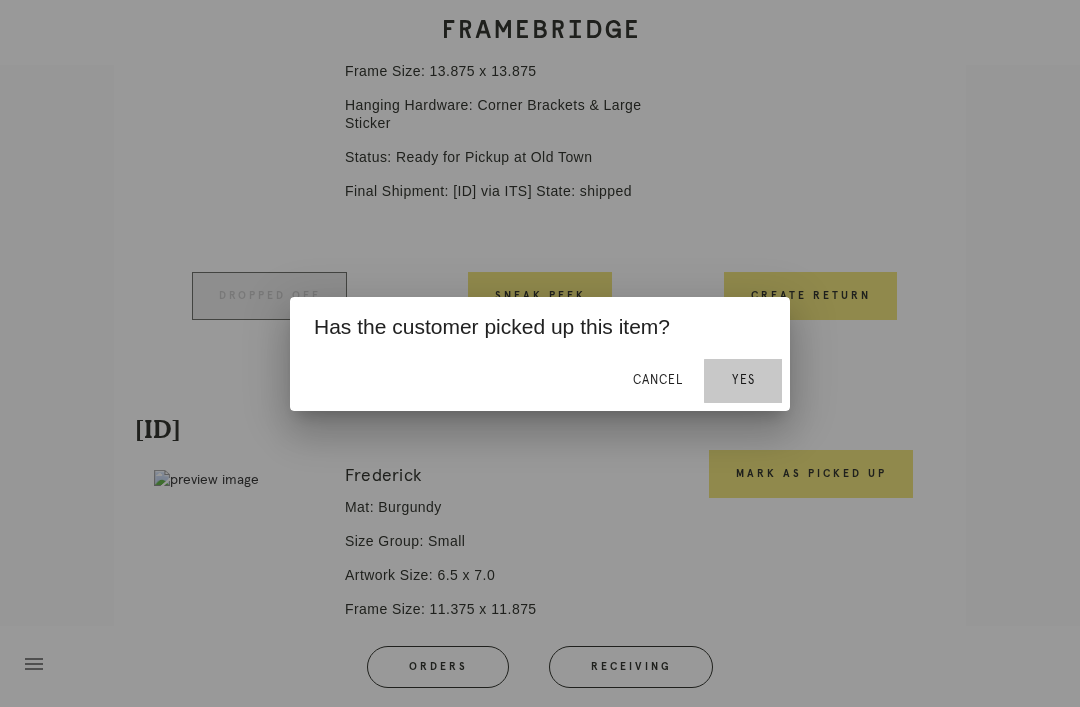 click on "Yes" at bounding box center (743, 381) 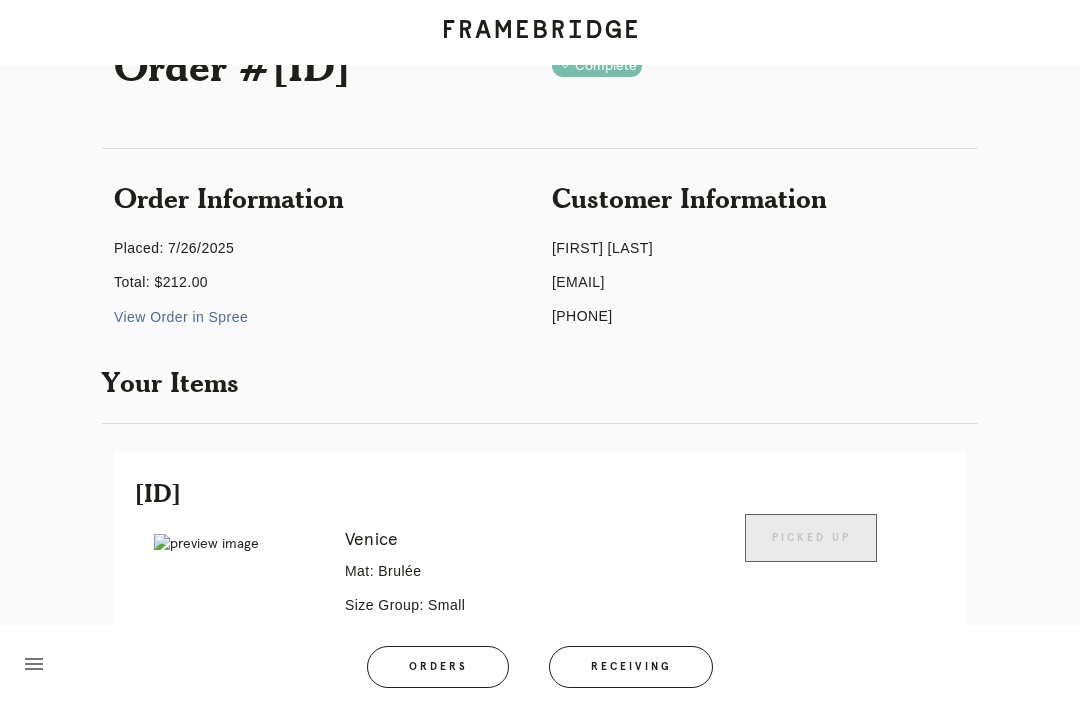 scroll, scrollTop: 0, scrollLeft: 0, axis: both 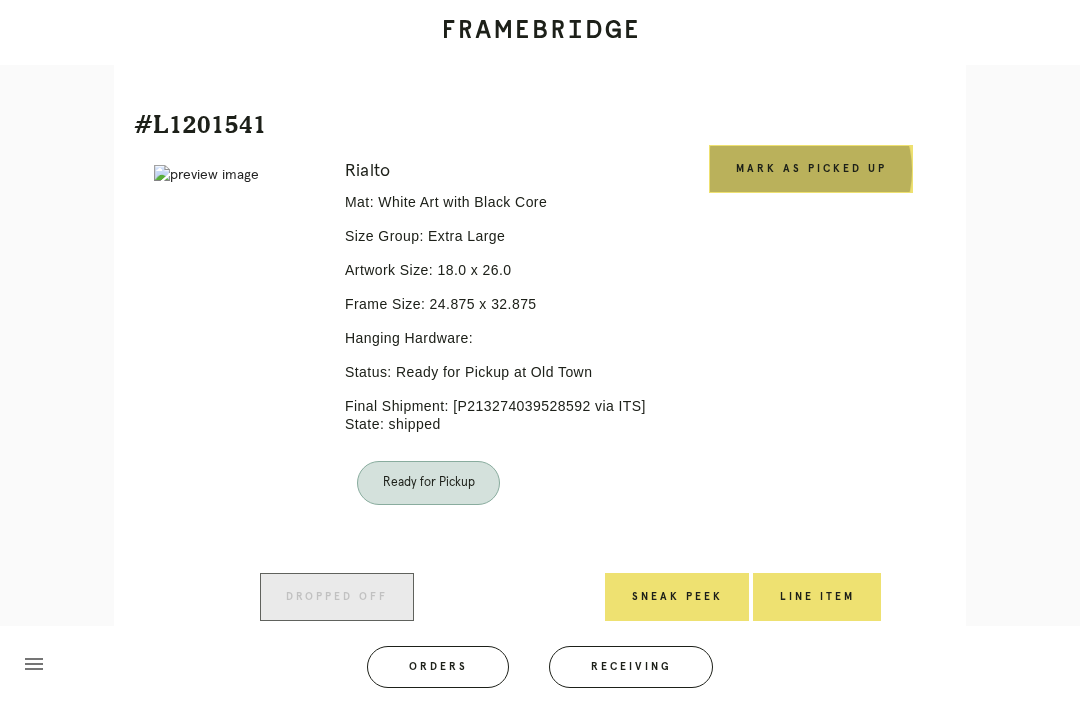 click on "Mark as Picked Up" at bounding box center [811, 169] 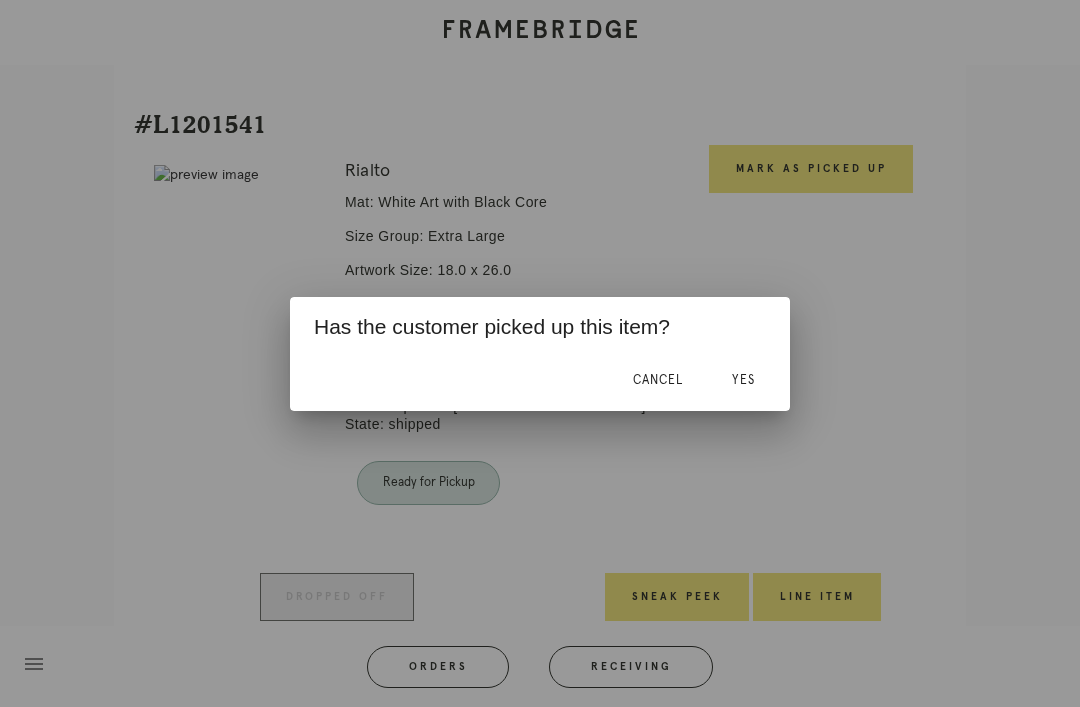 click on "Yes" at bounding box center (743, 380) 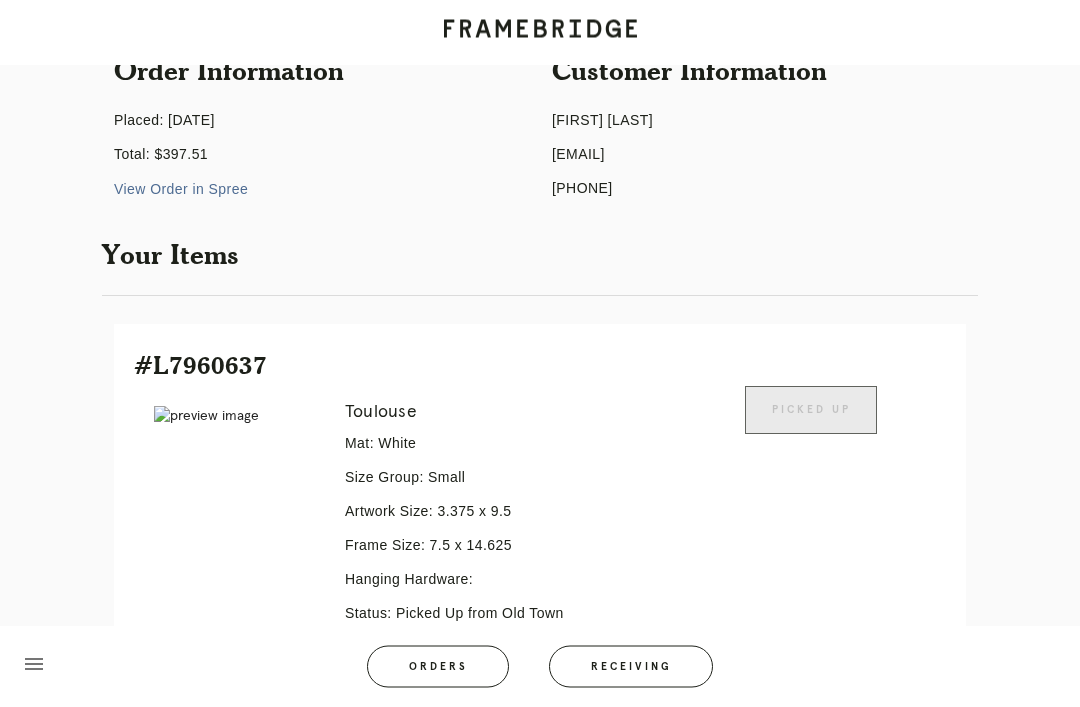 scroll, scrollTop: 0, scrollLeft: 0, axis: both 